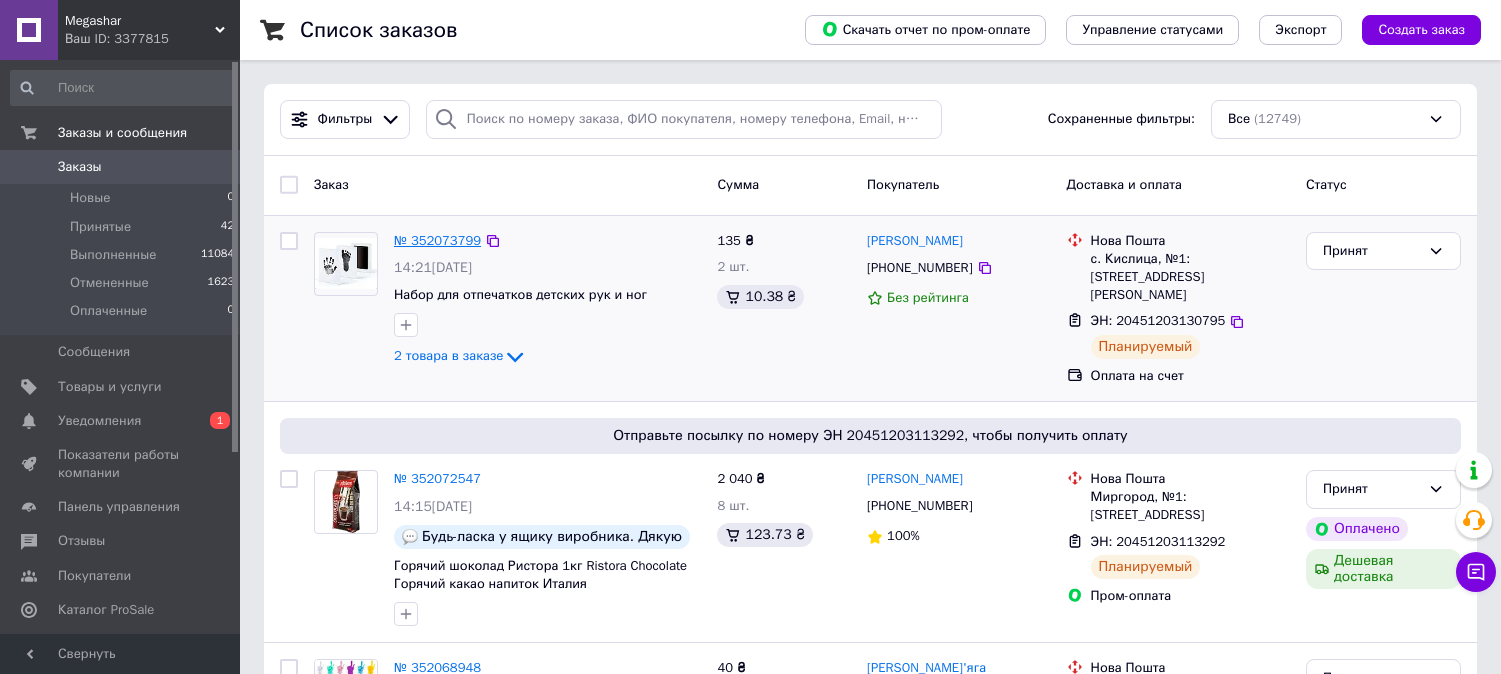 scroll, scrollTop: 0, scrollLeft: 0, axis: both 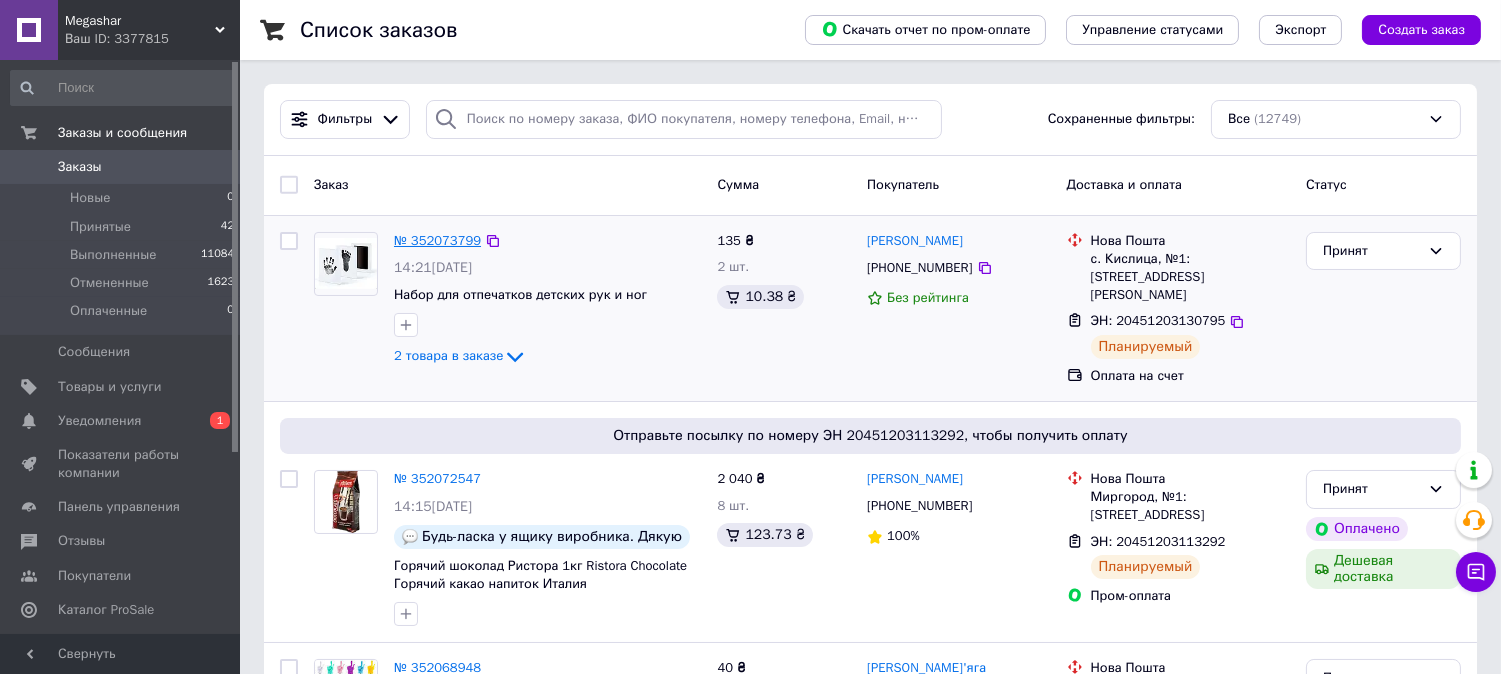 click on "№ 352073799" at bounding box center [437, 240] 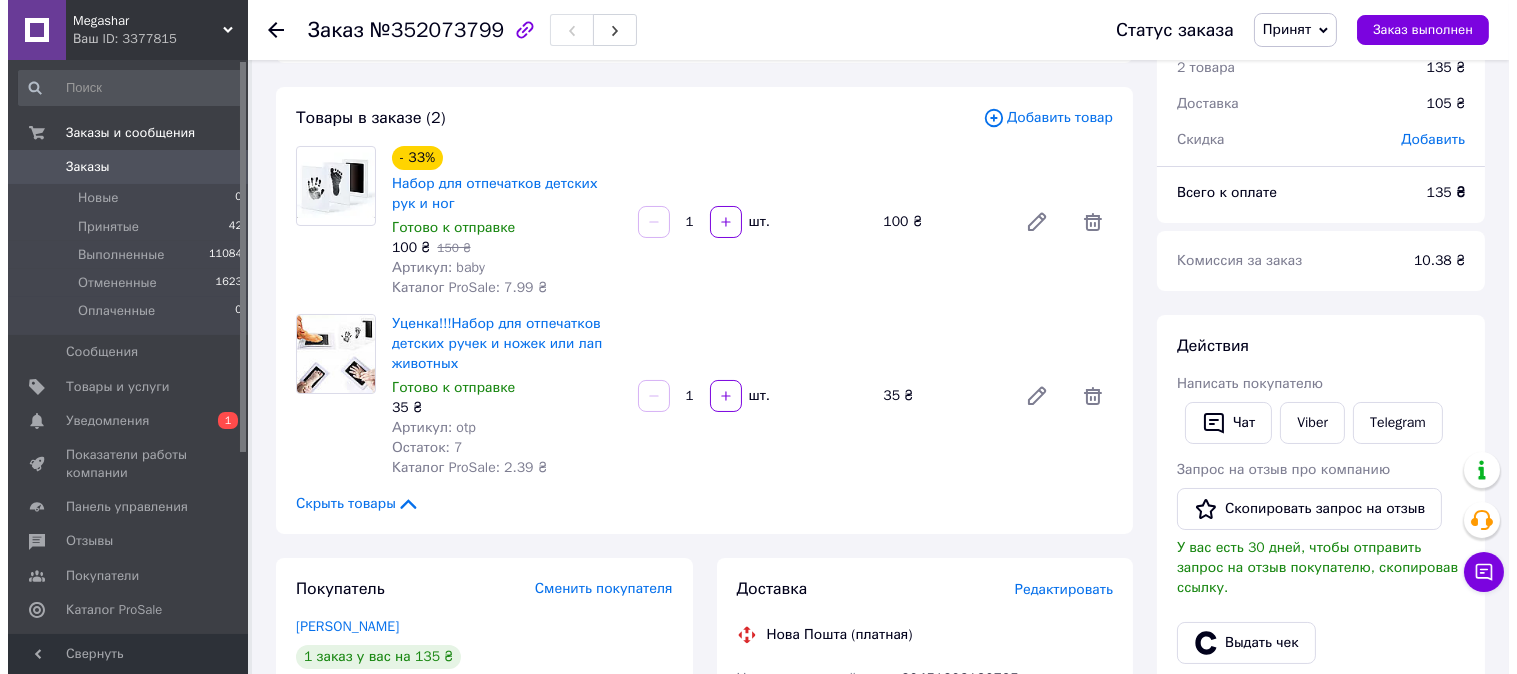 scroll, scrollTop: 111, scrollLeft: 0, axis: vertical 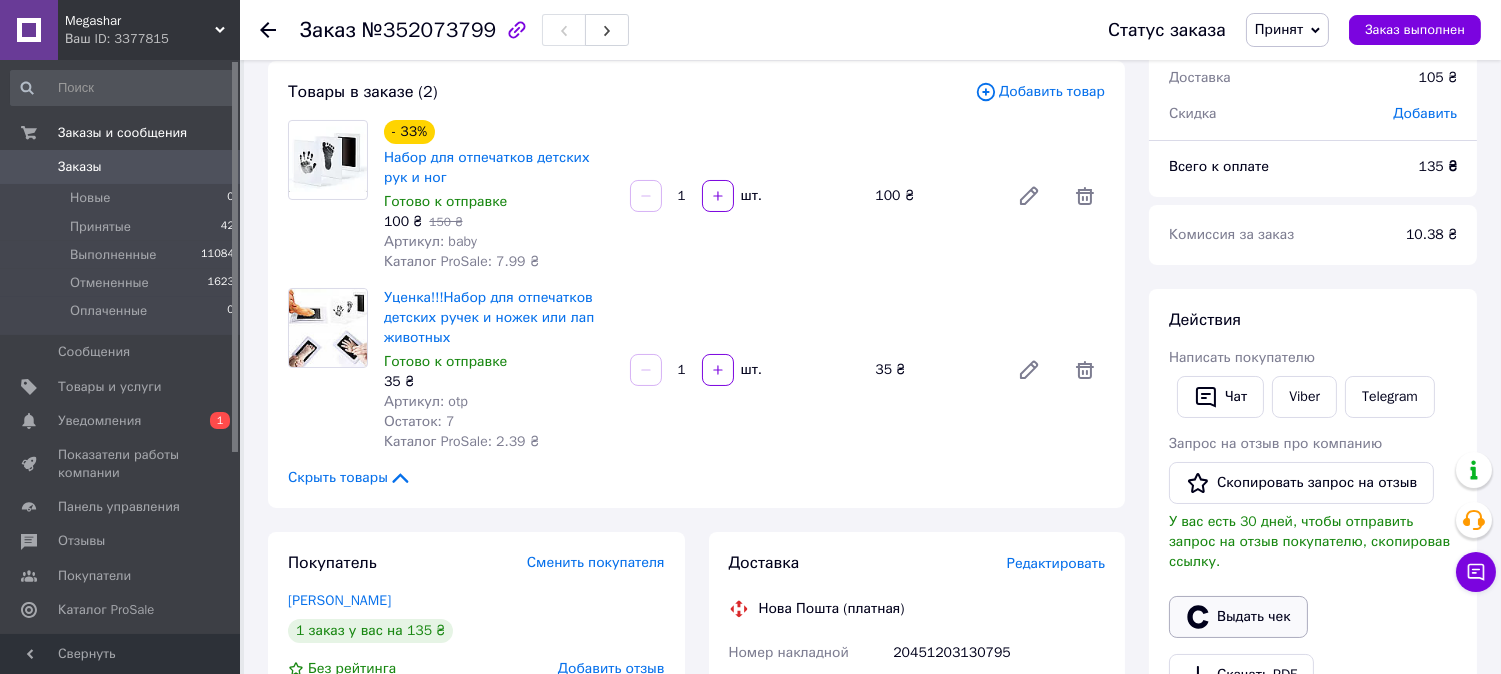click on "Выдать чек" at bounding box center [1238, 617] 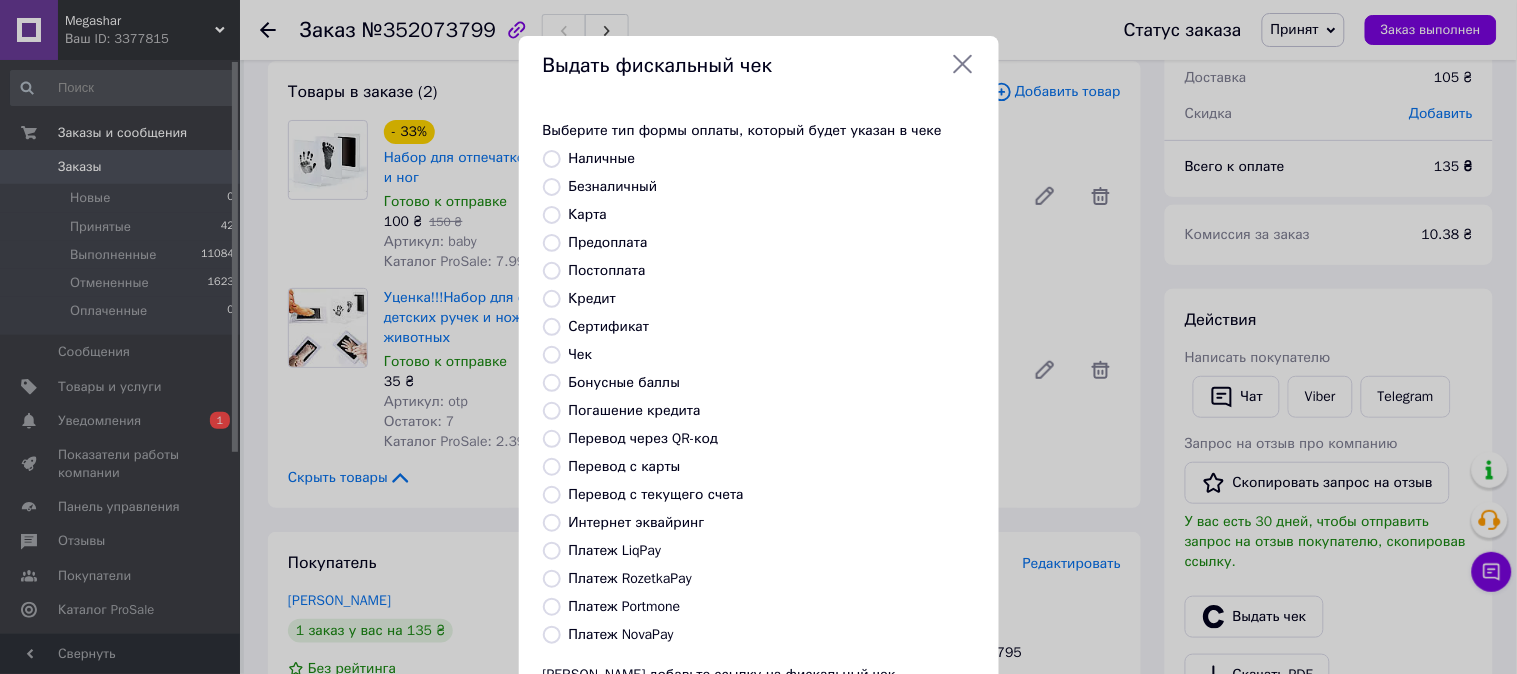 click on "Безналичный" at bounding box center (613, 186) 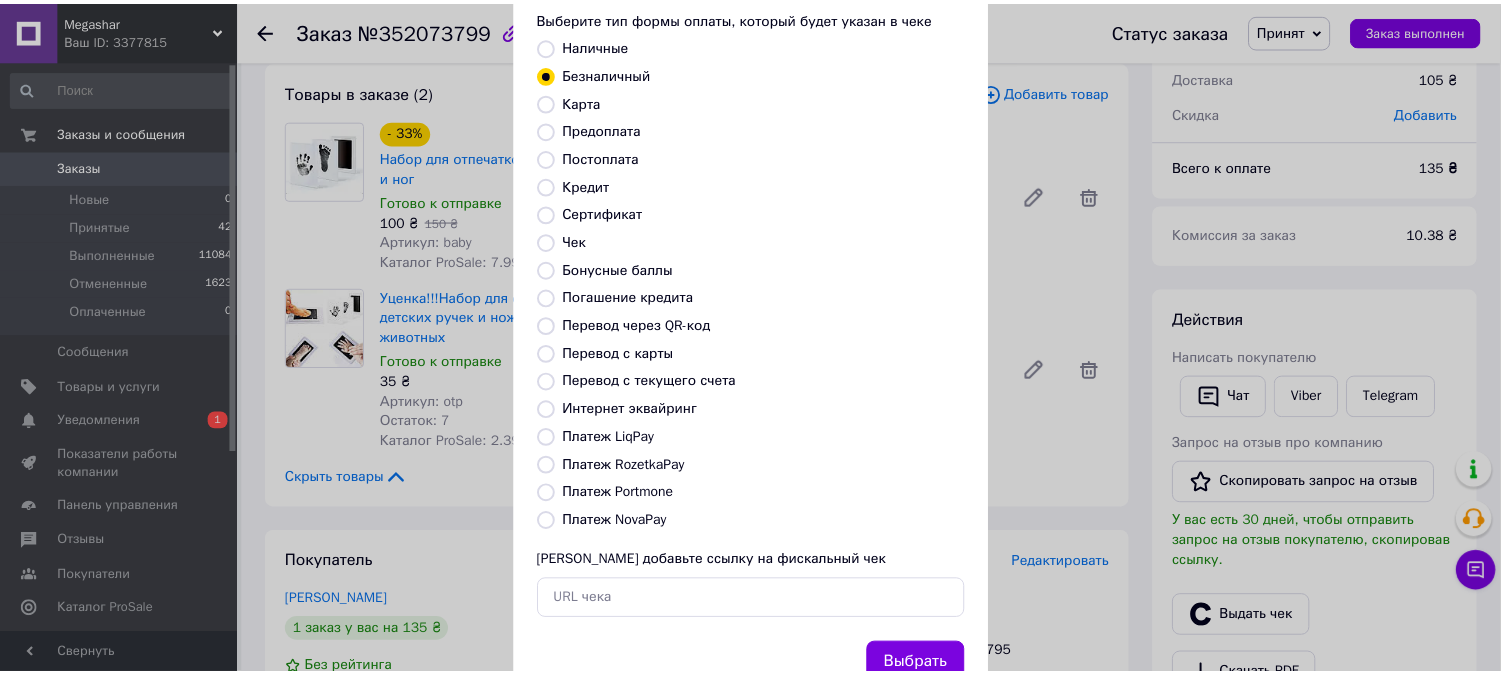 scroll, scrollTop: 185, scrollLeft: 0, axis: vertical 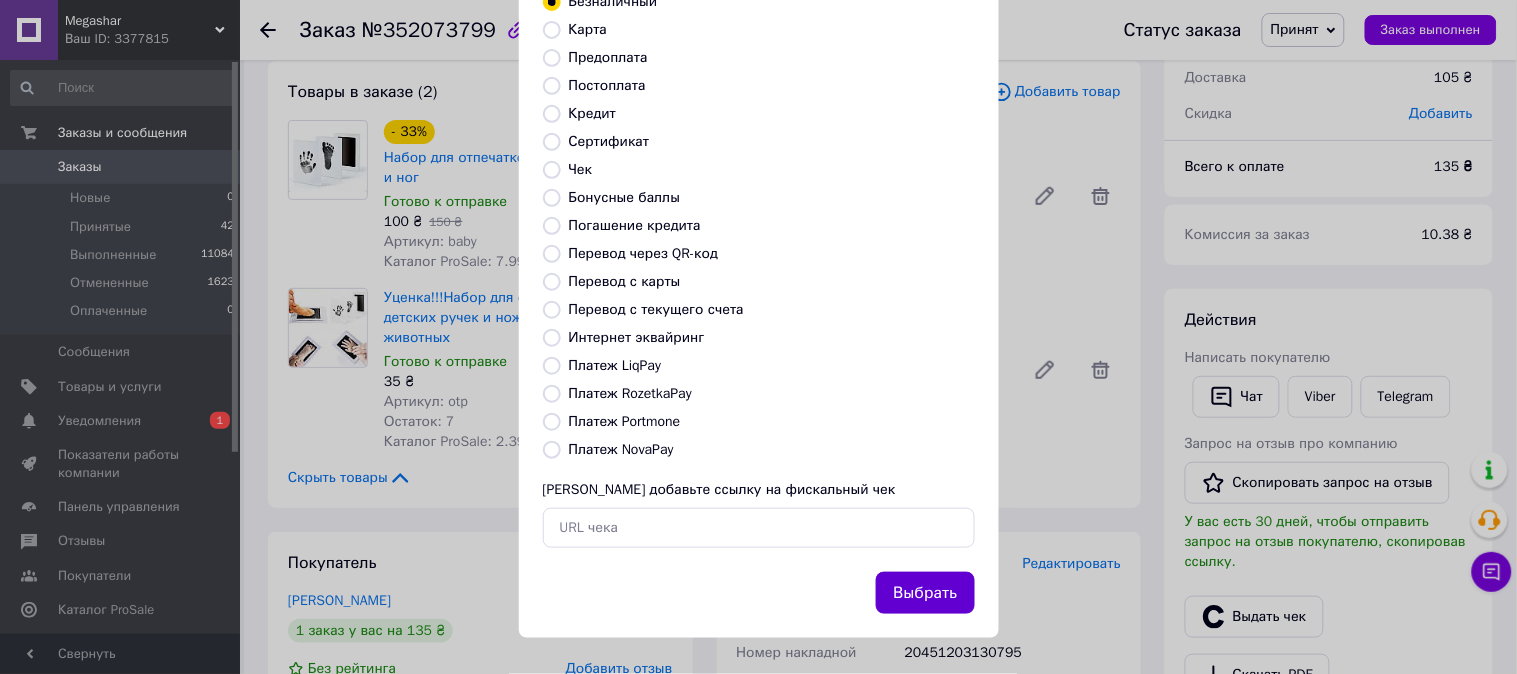 click on "Выбрать" at bounding box center (925, 593) 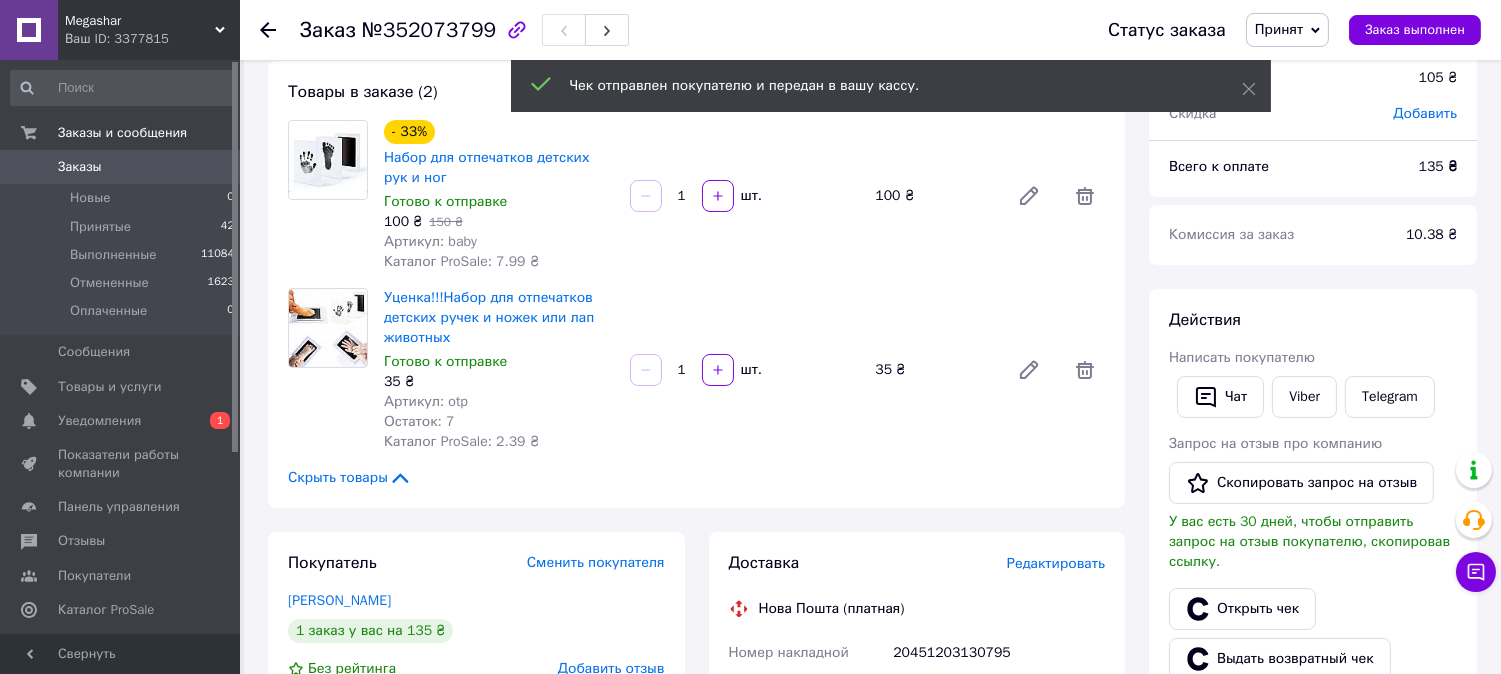 scroll, scrollTop: 0, scrollLeft: 0, axis: both 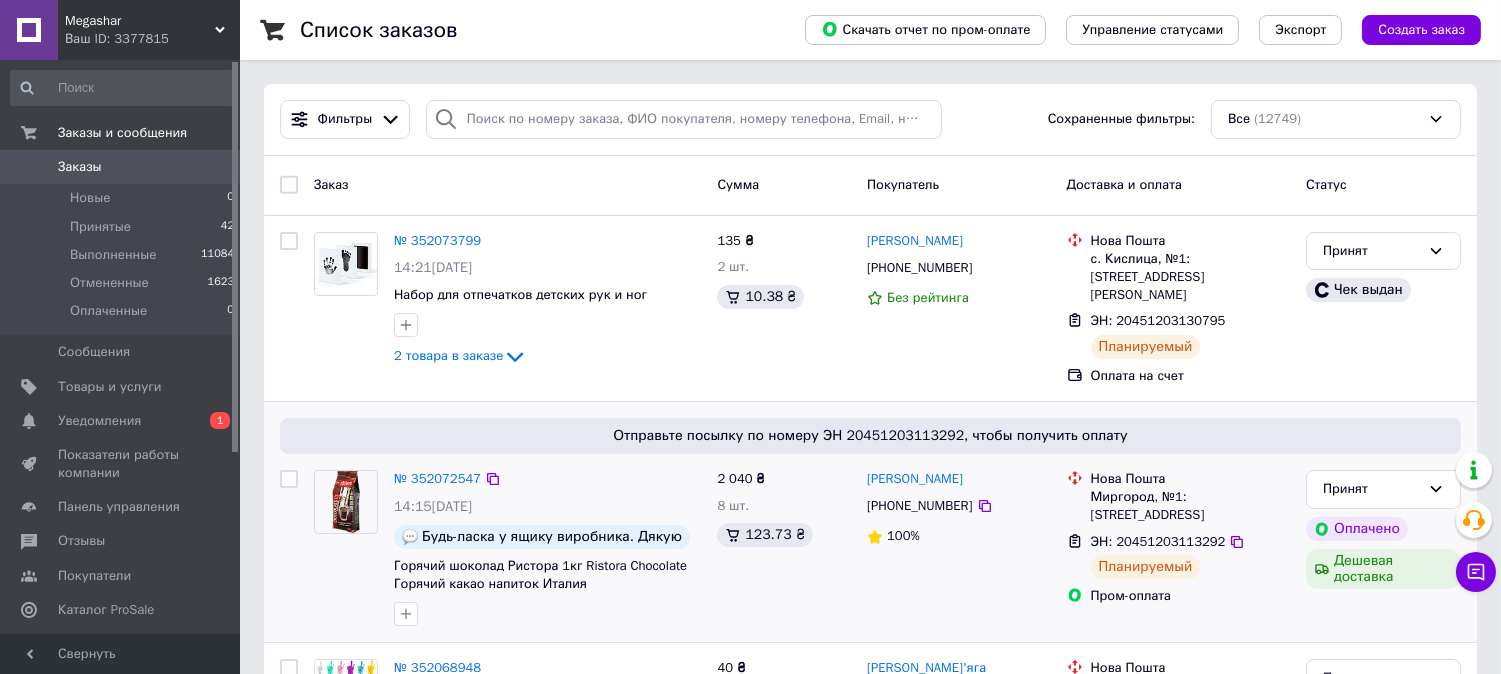 click on "№ 352072547" at bounding box center [437, 479] 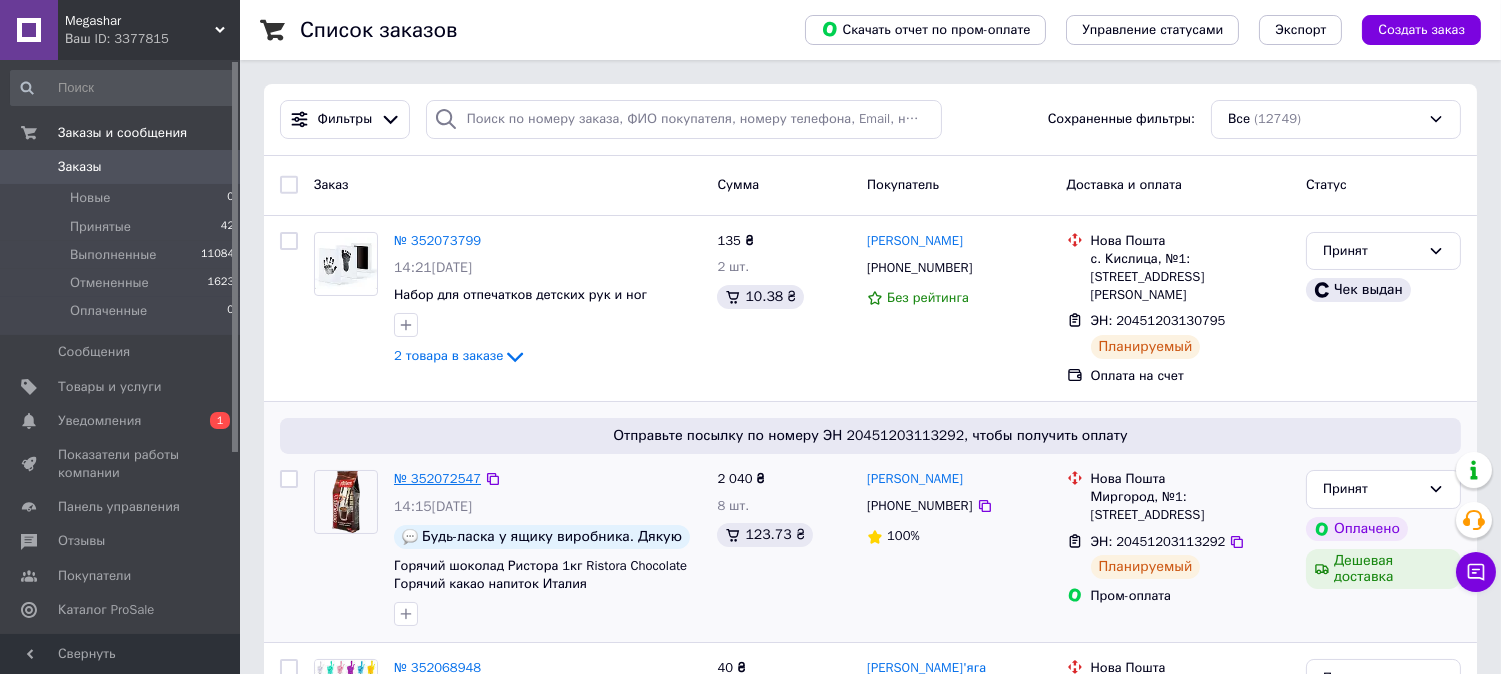 click on "№ 352072547" at bounding box center [437, 478] 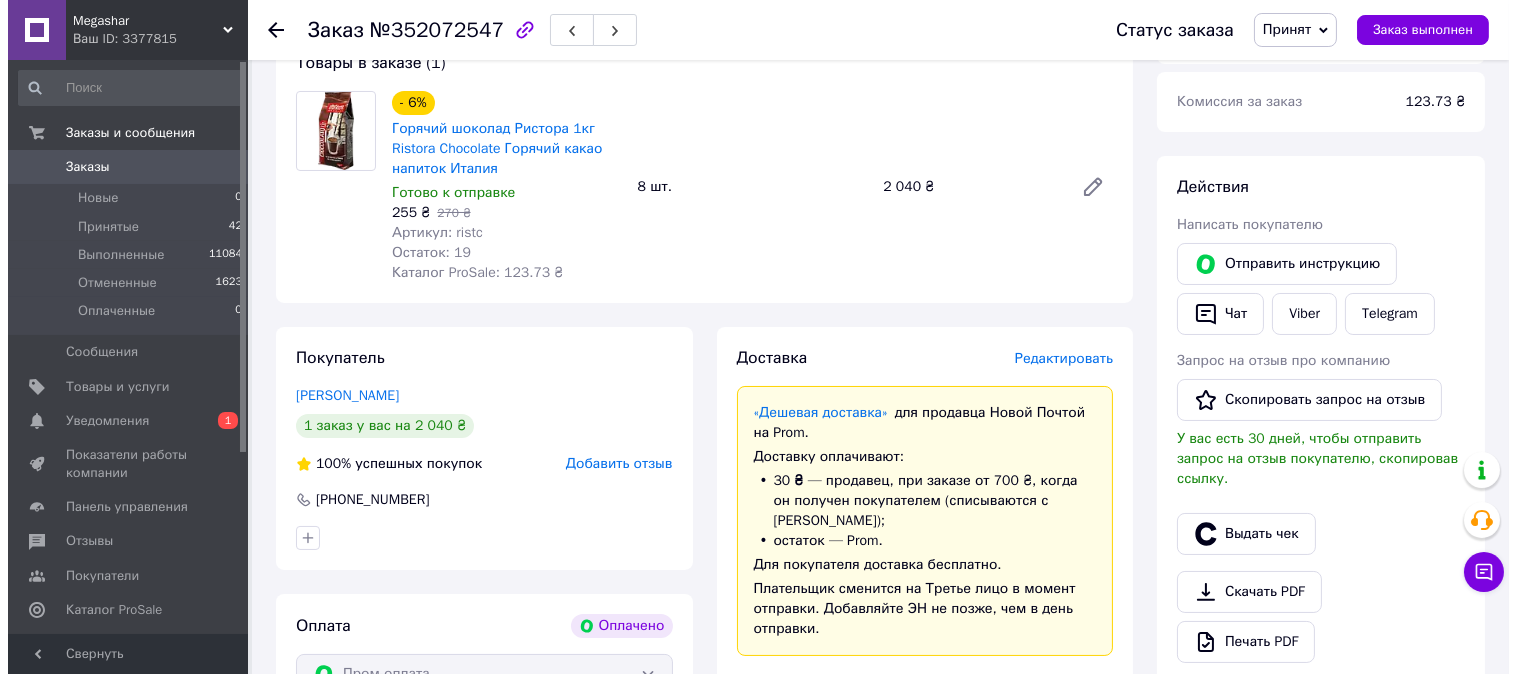 scroll, scrollTop: 333, scrollLeft: 0, axis: vertical 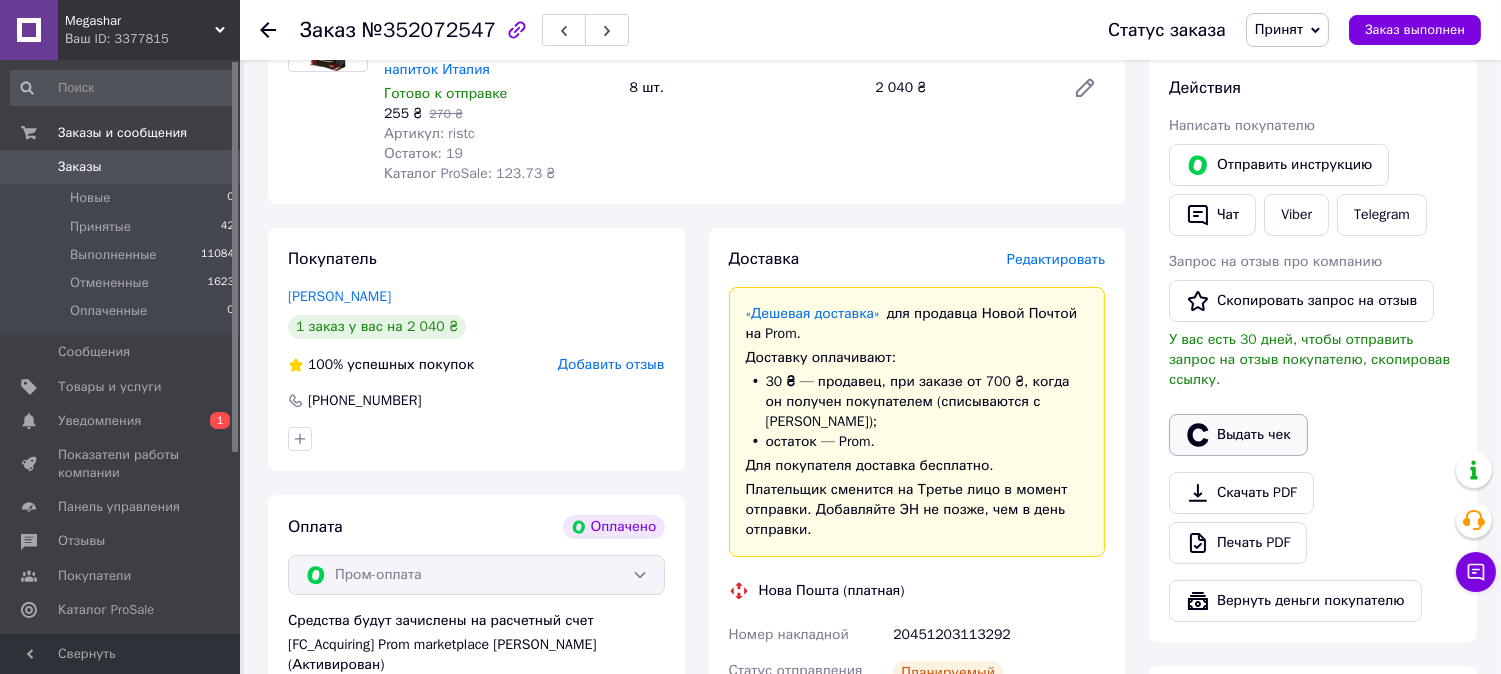click on "Выдать чек" at bounding box center (1238, 435) 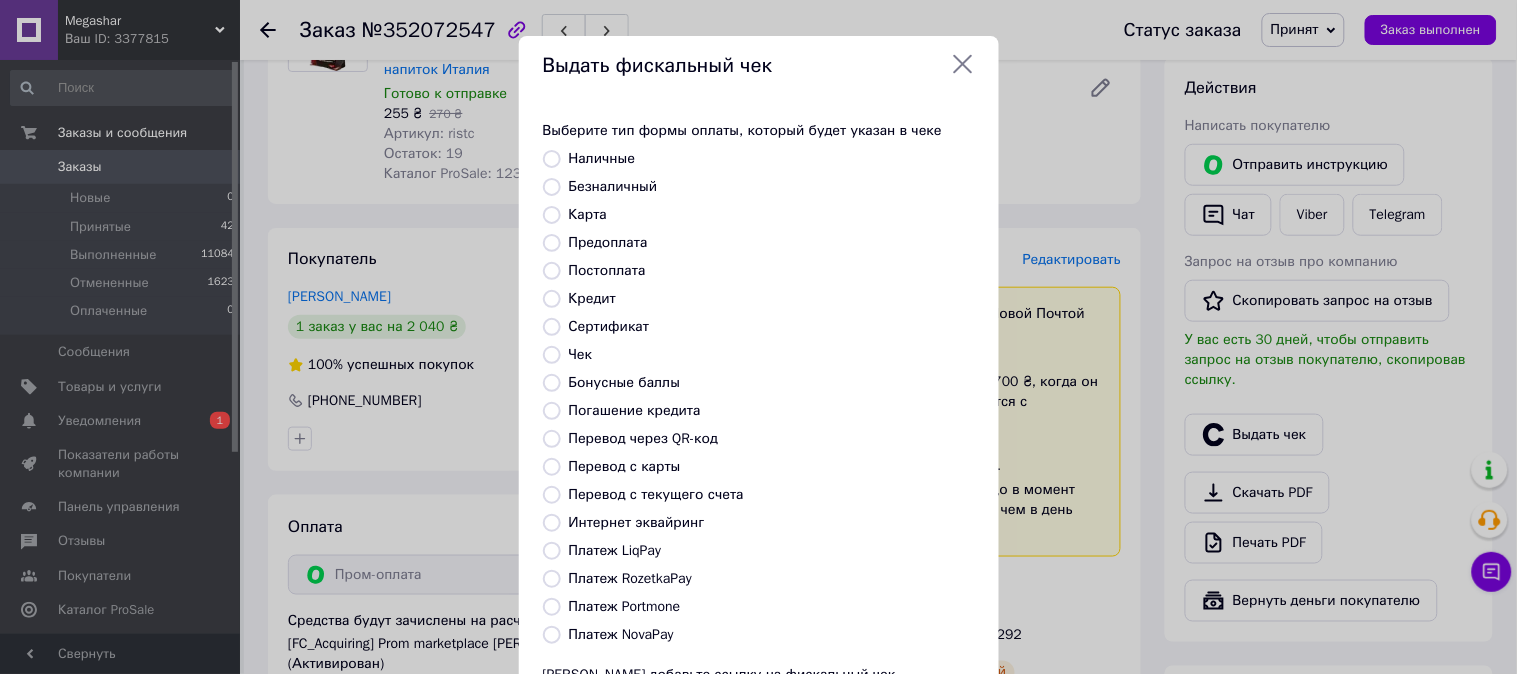 click on "Безналичный" at bounding box center [613, 186] 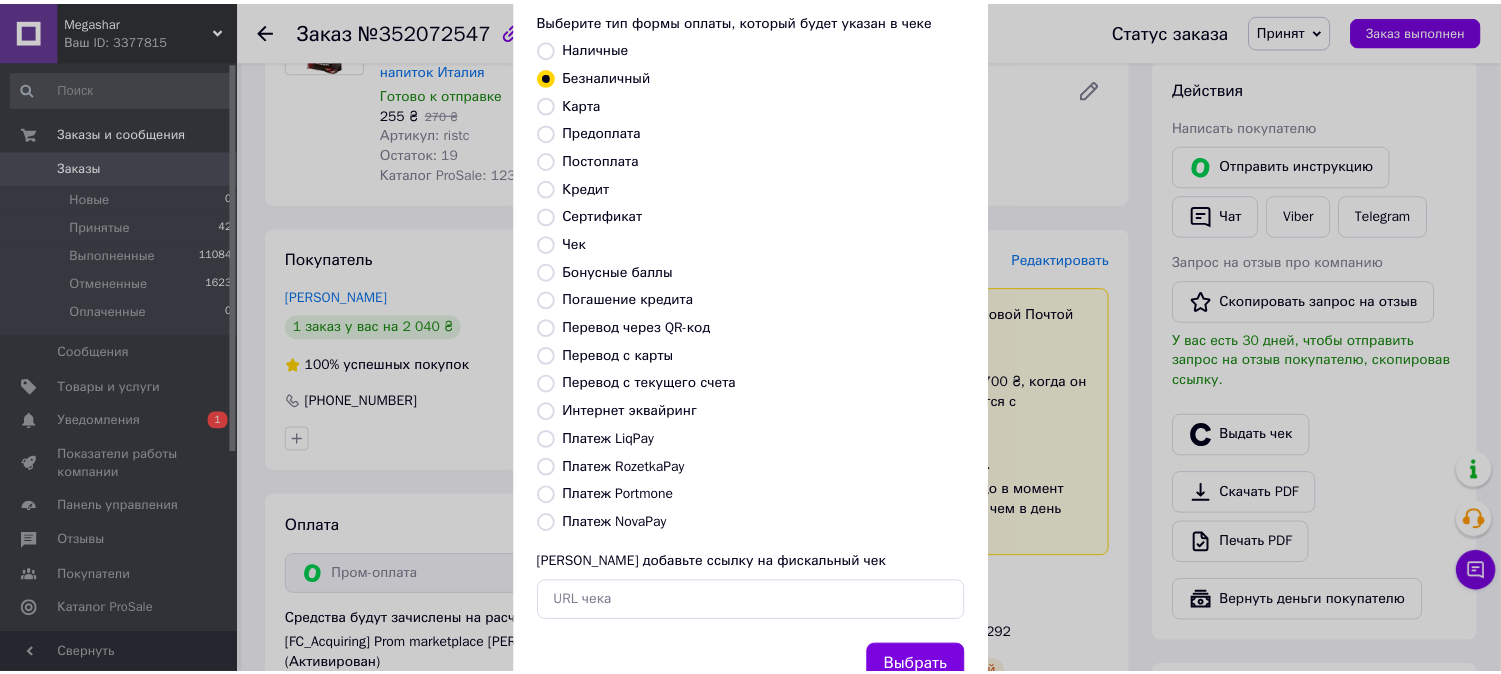 scroll, scrollTop: 185, scrollLeft: 0, axis: vertical 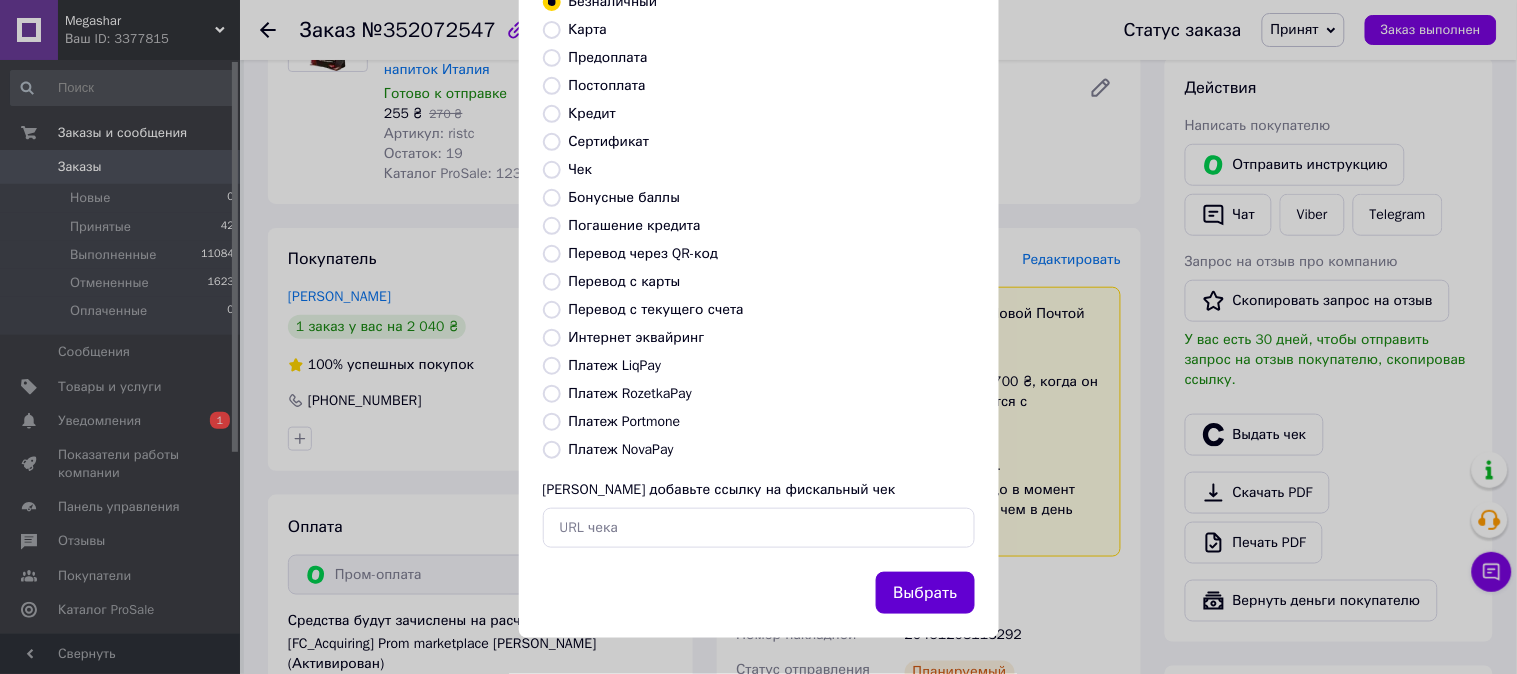click on "Выбрать" at bounding box center (925, 593) 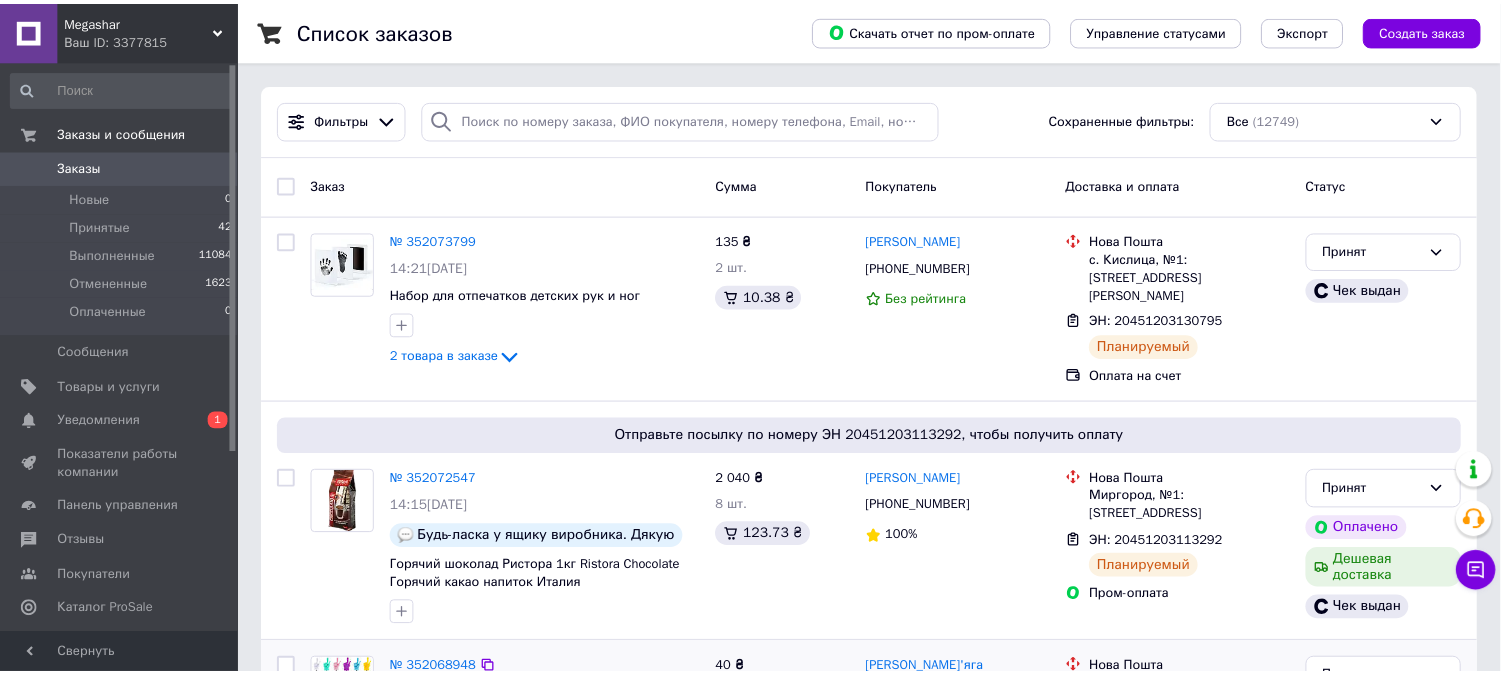 scroll, scrollTop: 333, scrollLeft: 0, axis: vertical 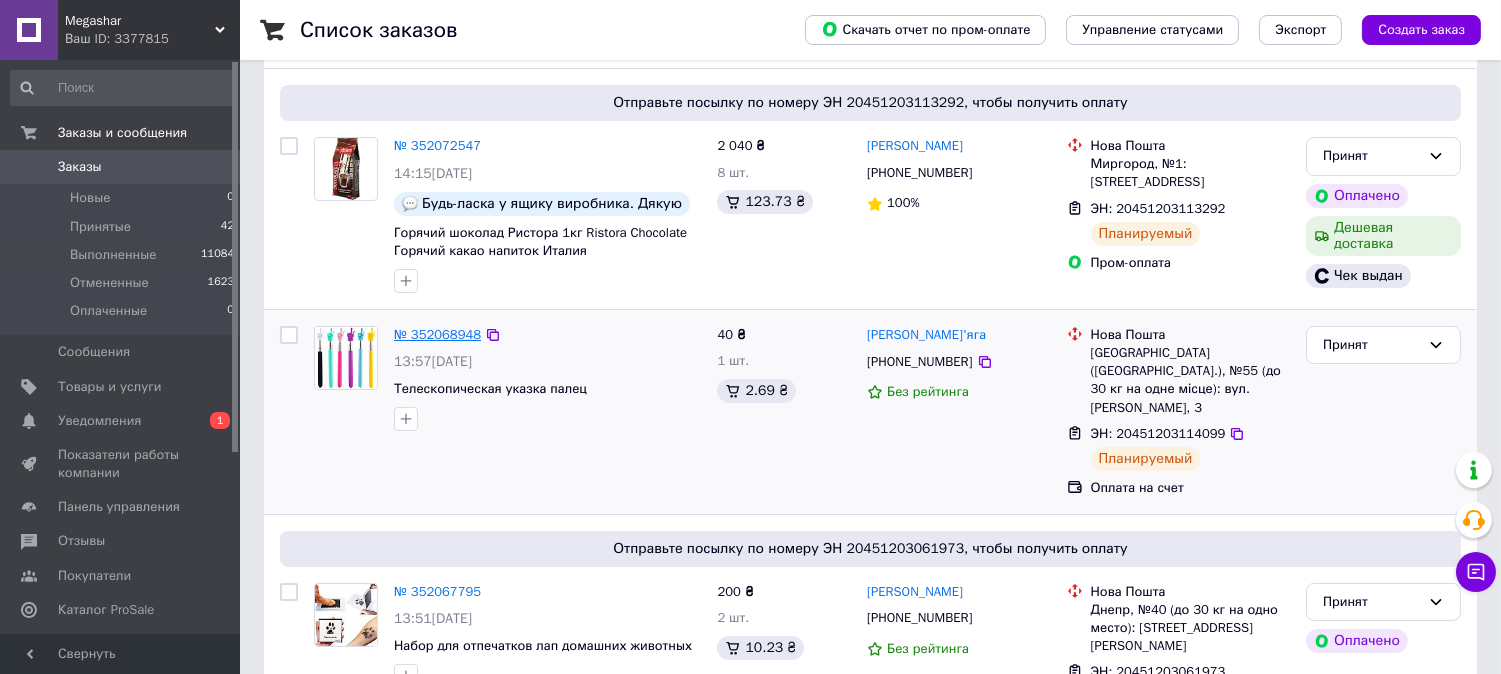 click on "№ 352068948" at bounding box center (437, 334) 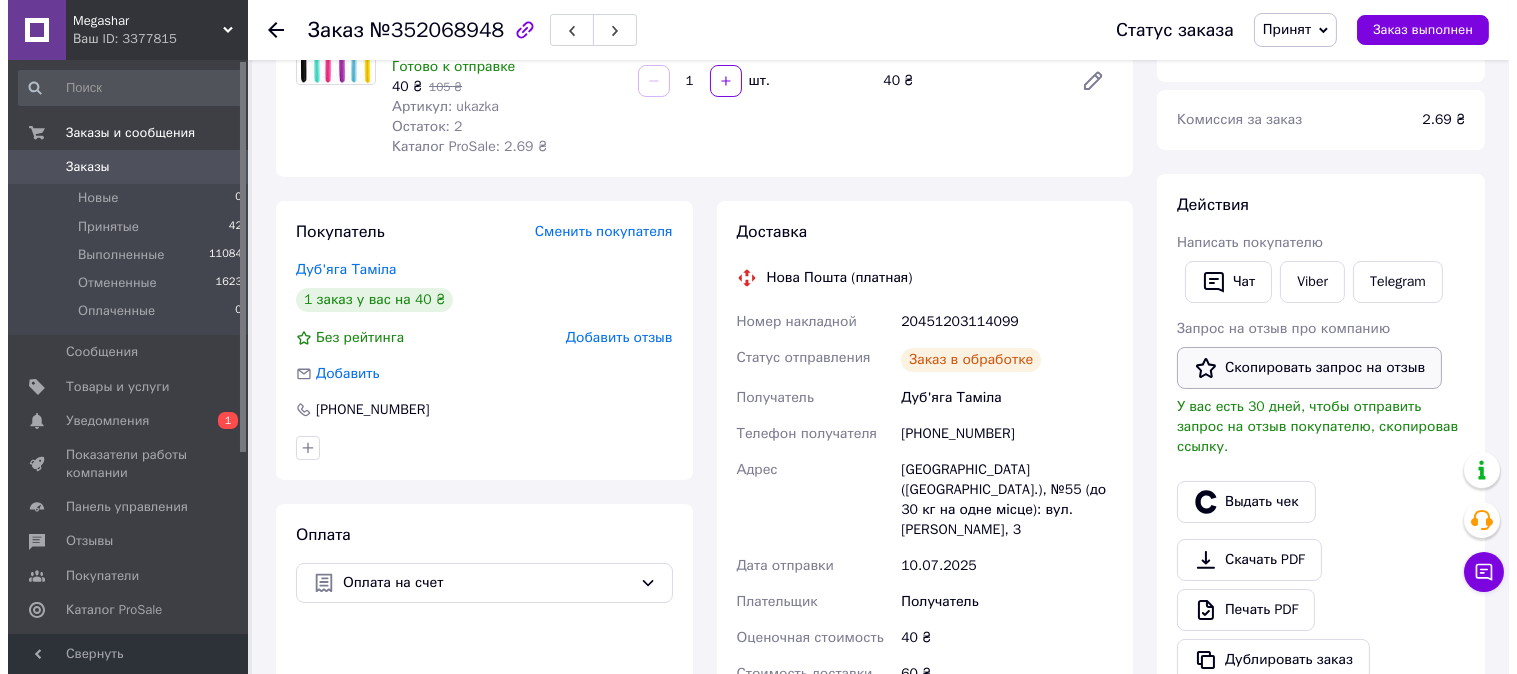 scroll, scrollTop: 333, scrollLeft: 0, axis: vertical 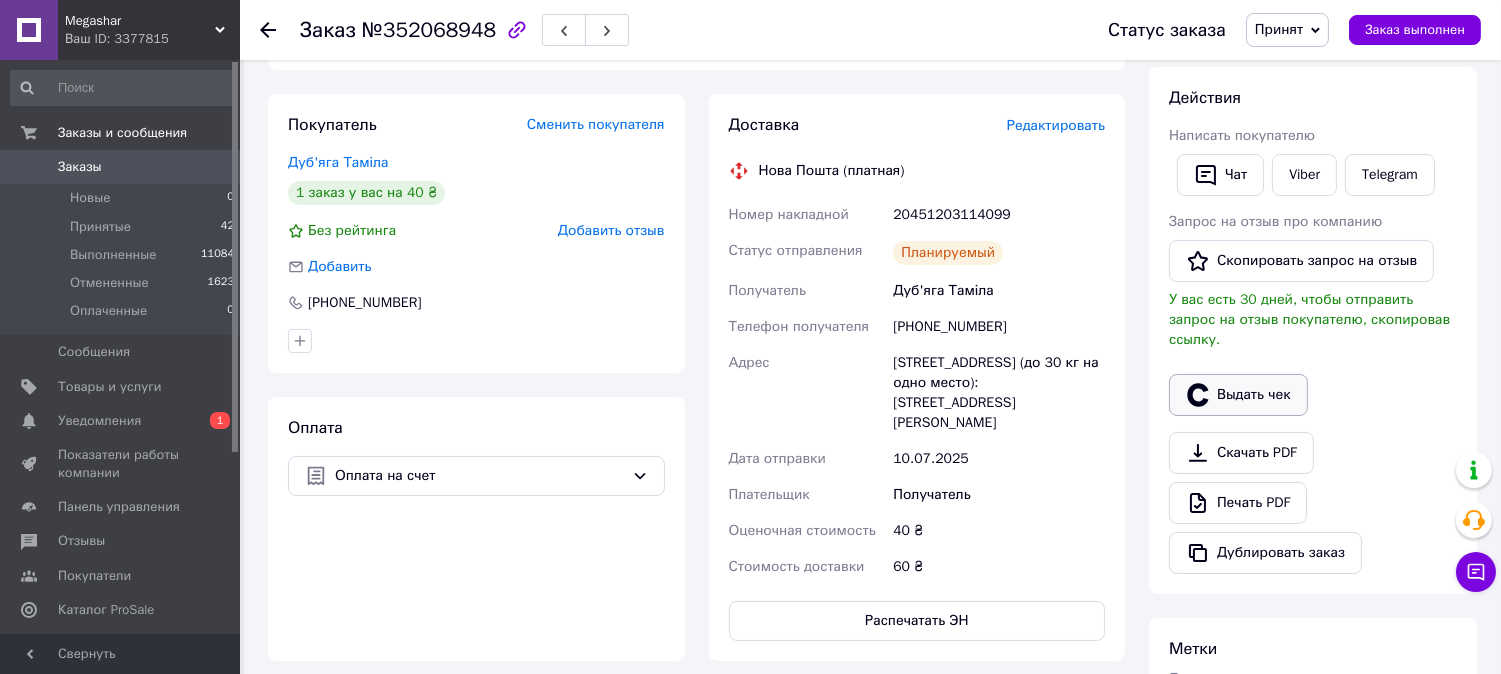 click on "Выдать чек" at bounding box center (1238, 395) 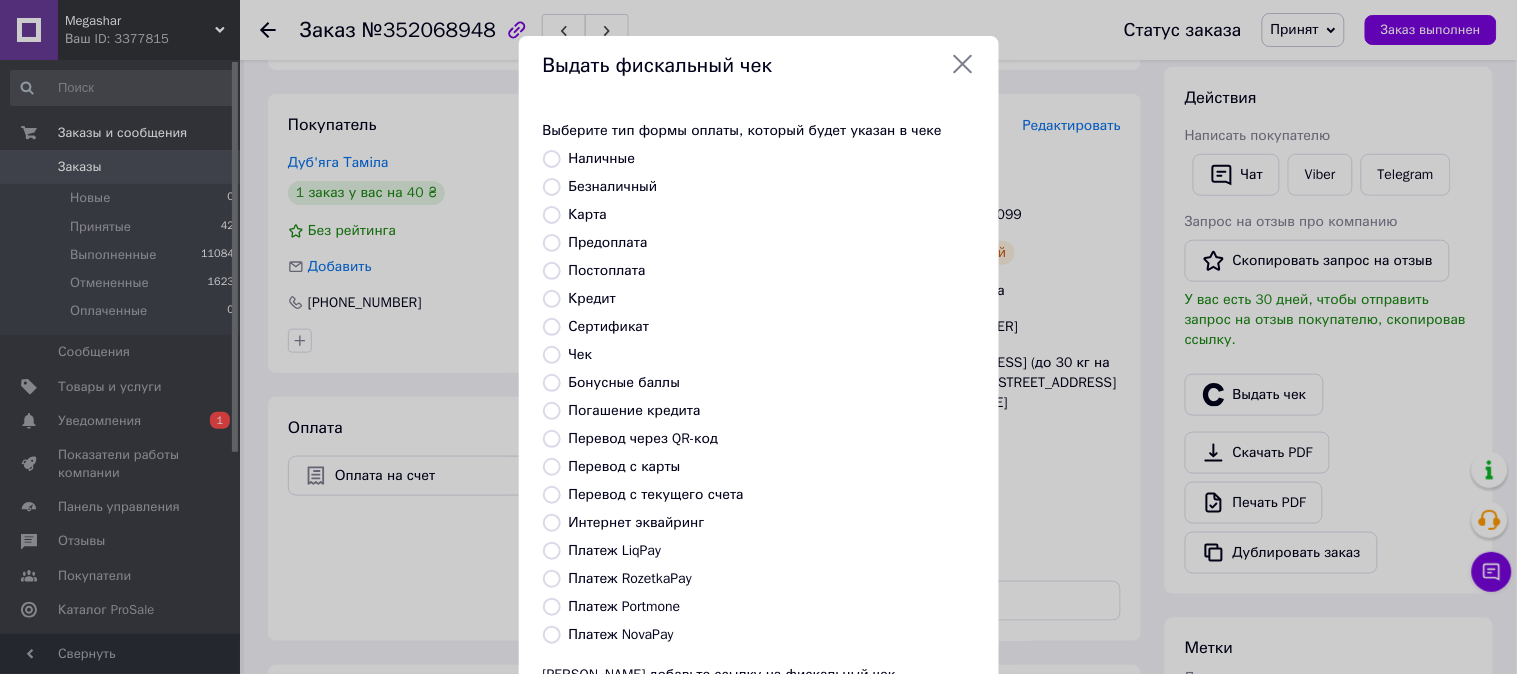 click on "Безналичный" at bounding box center (613, 186) 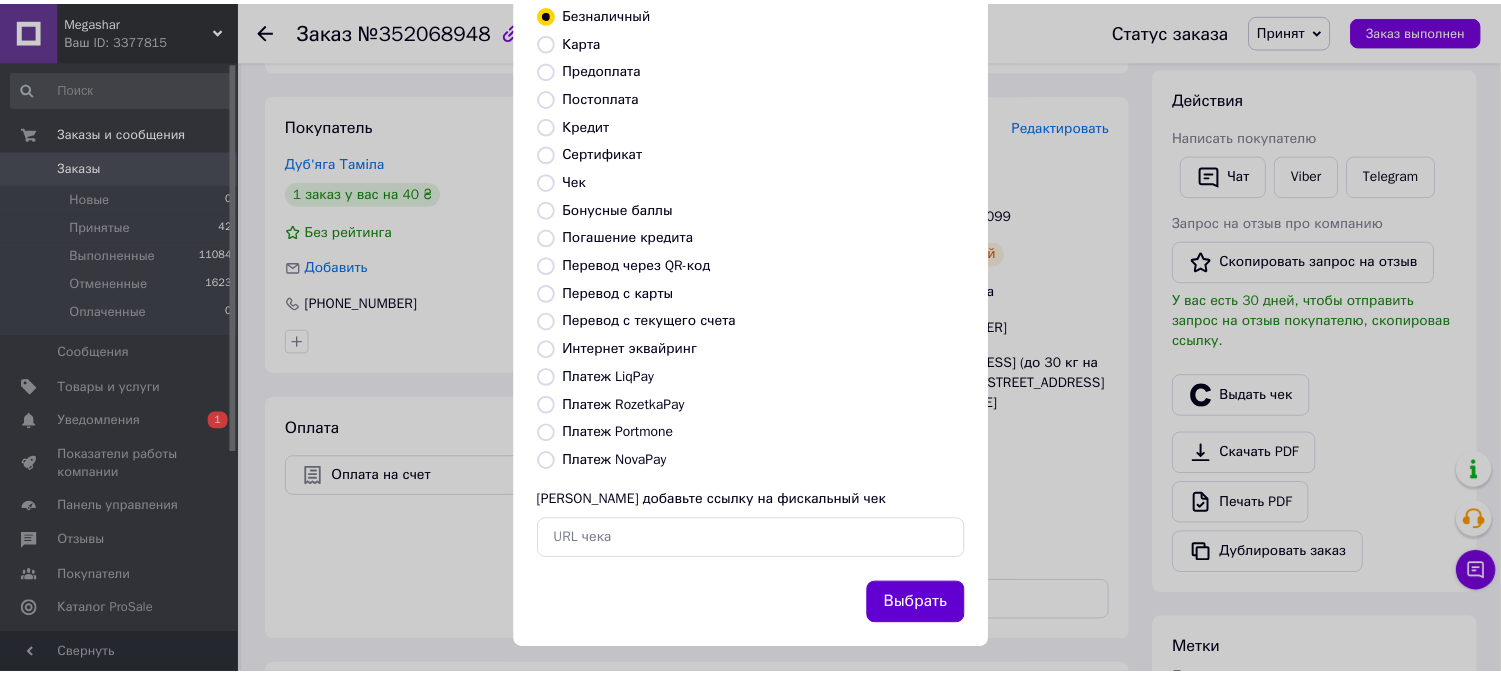 scroll, scrollTop: 185, scrollLeft: 0, axis: vertical 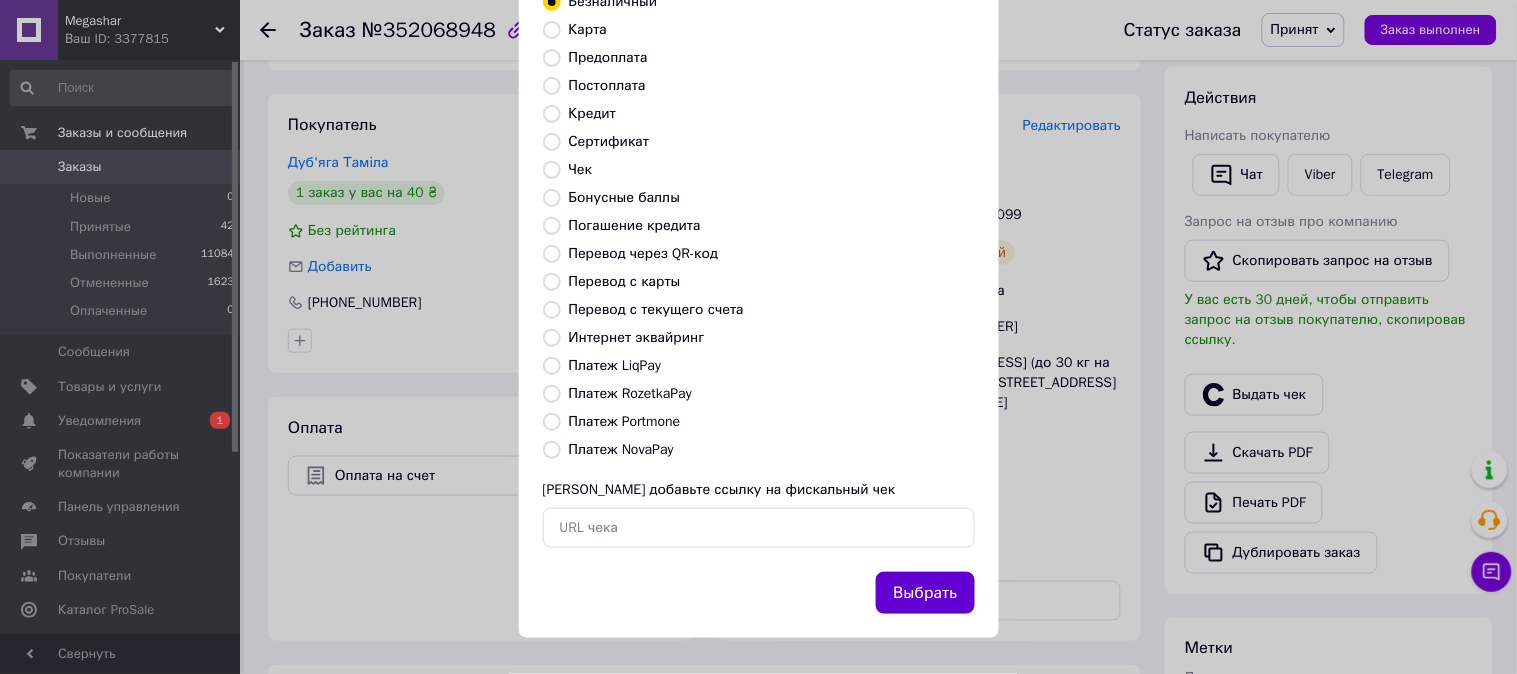 click on "Выбрать" at bounding box center [925, 593] 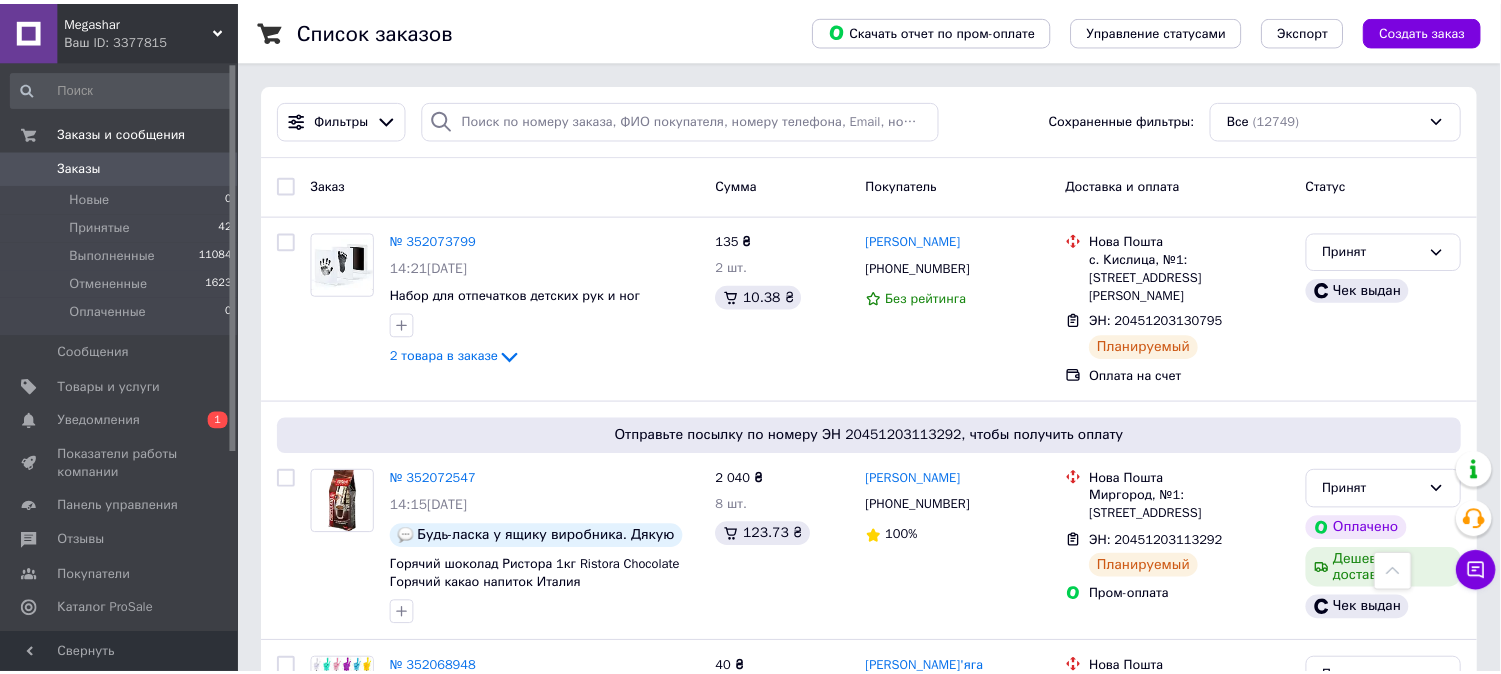 scroll, scrollTop: 606, scrollLeft: 0, axis: vertical 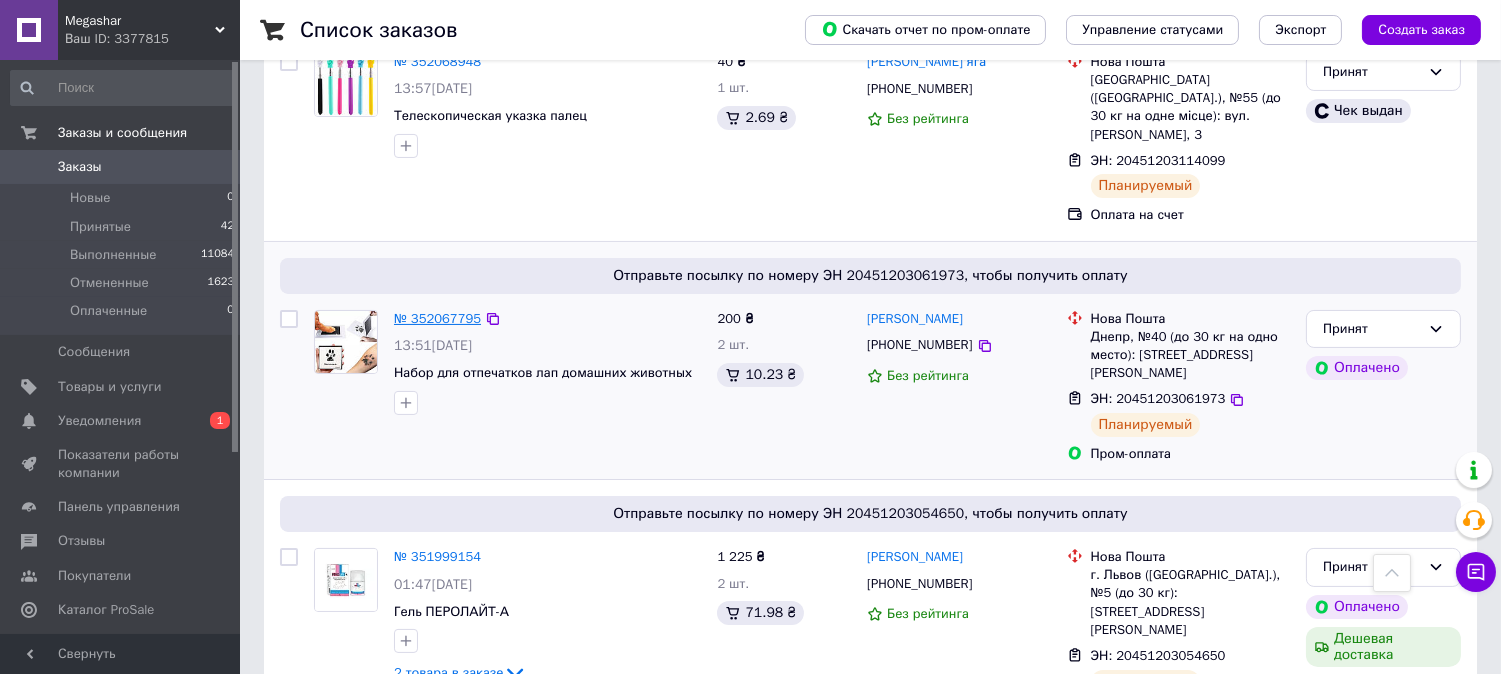 click on "№ 352067795" at bounding box center [437, 318] 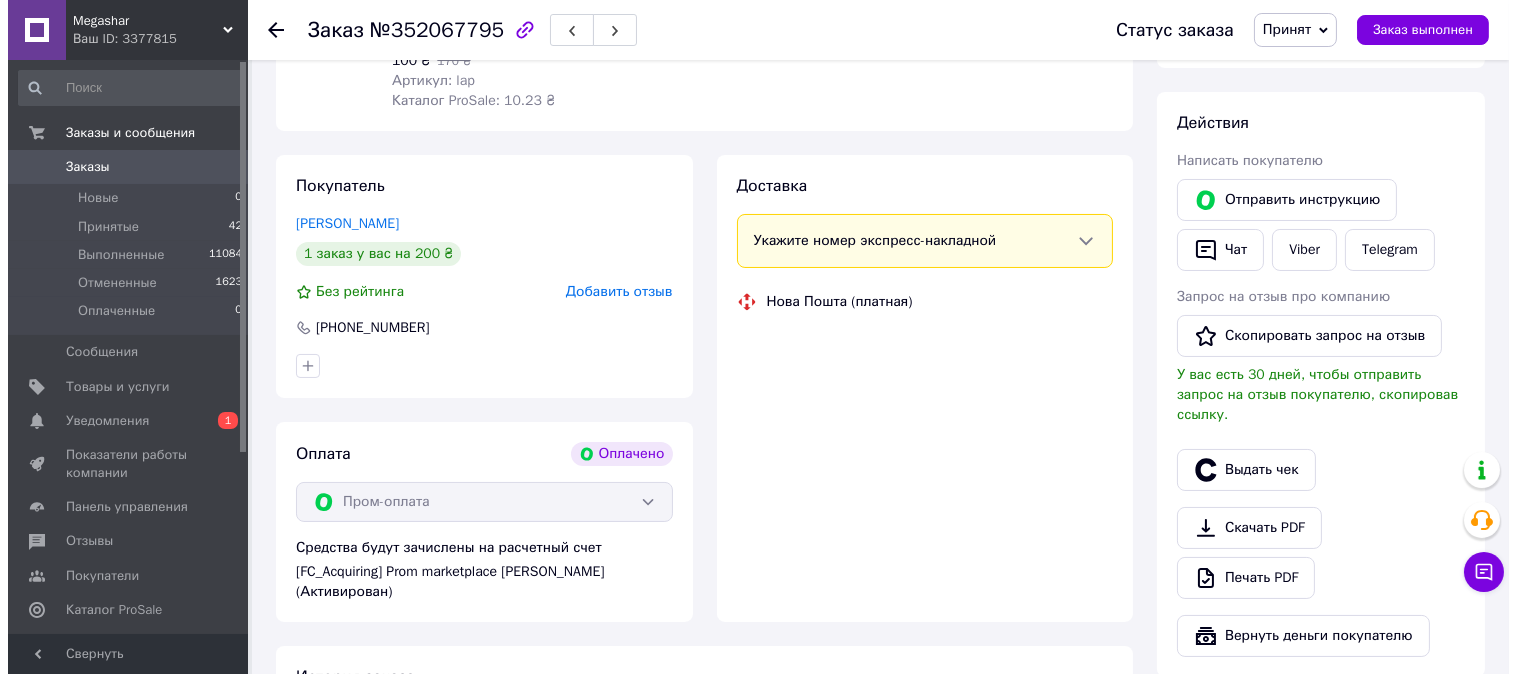 scroll, scrollTop: 606, scrollLeft: 0, axis: vertical 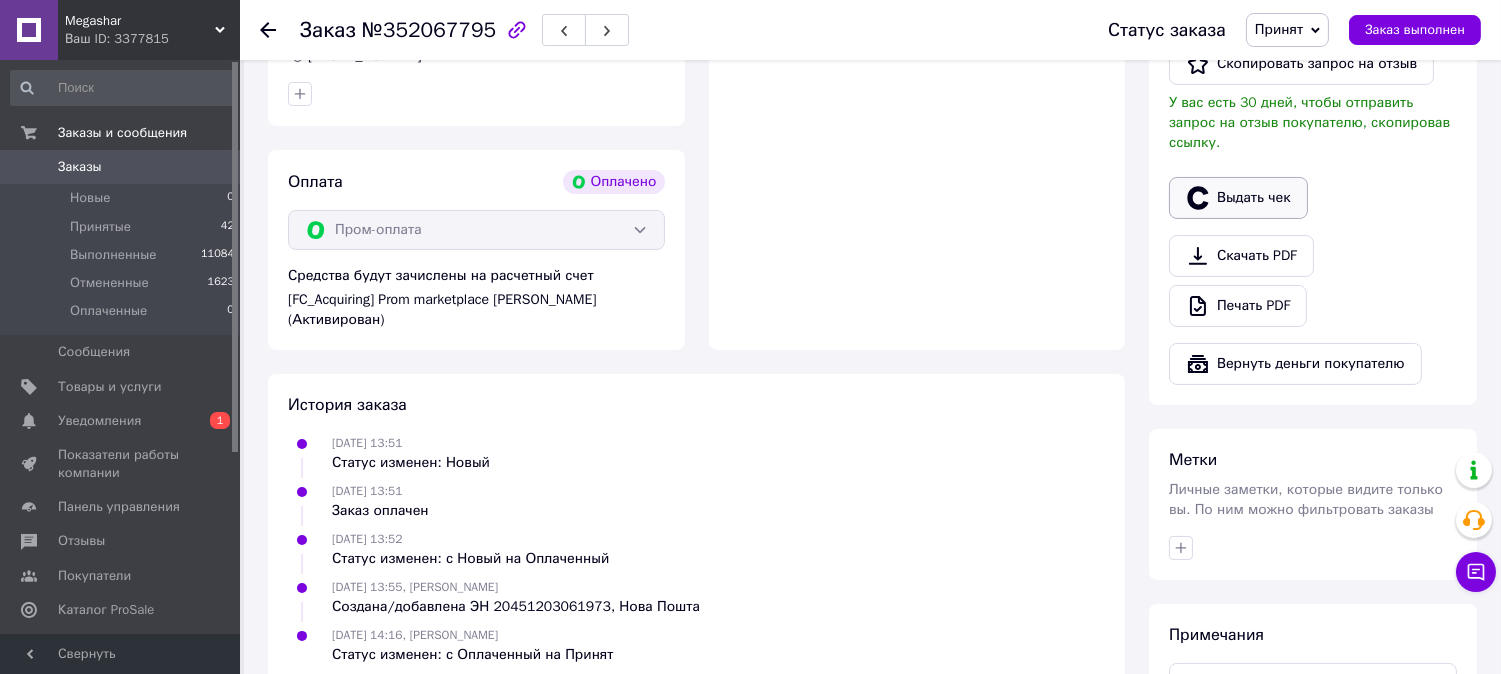 click on "Выдать чек" at bounding box center (1238, 198) 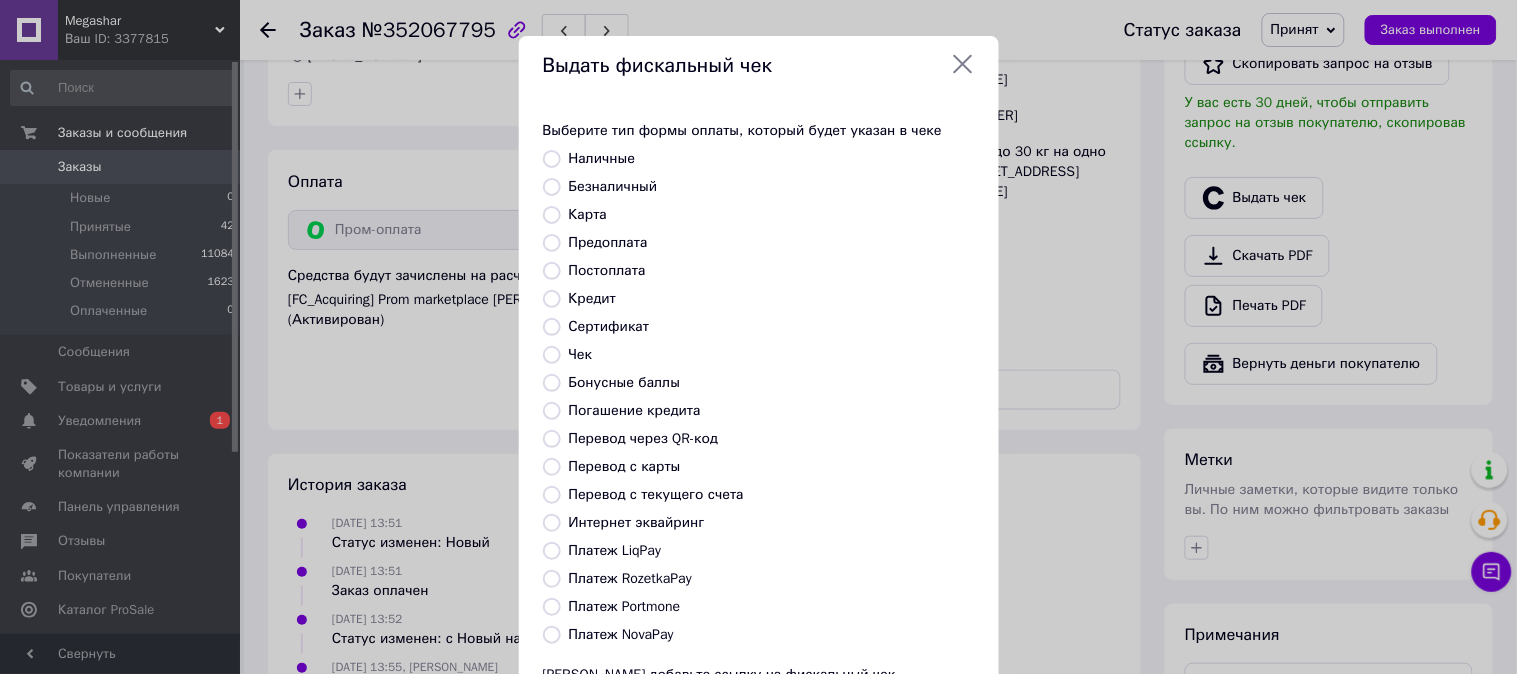 click on "Безналичный" at bounding box center (613, 186) 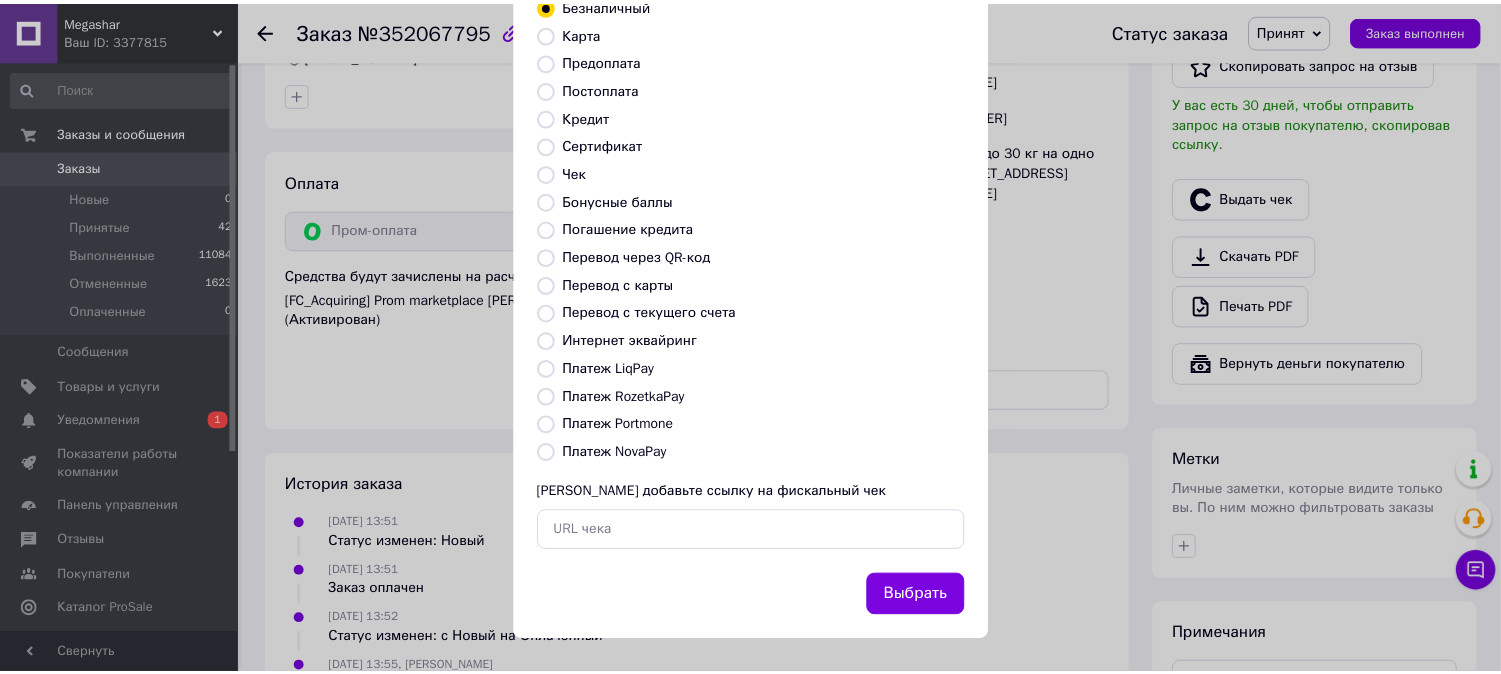scroll, scrollTop: 185, scrollLeft: 0, axis: vertical 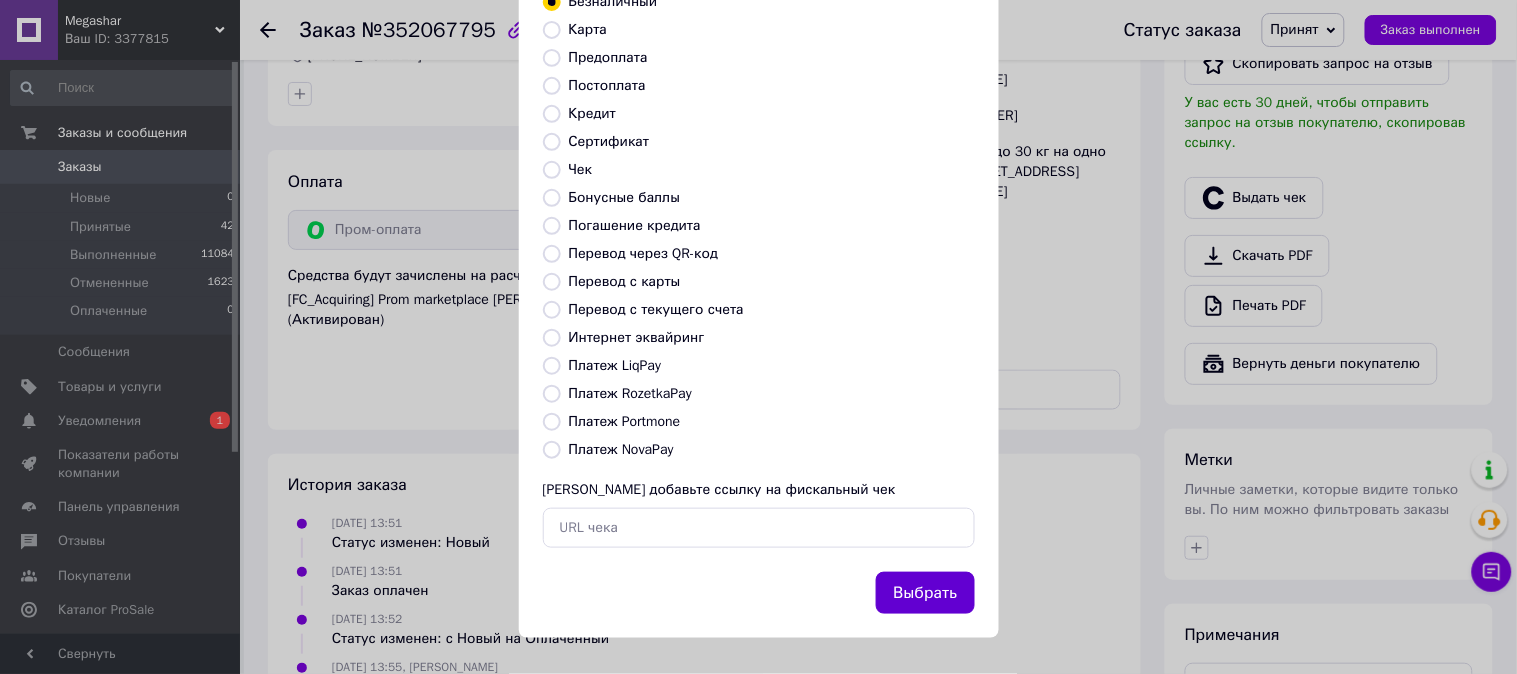 click on "Выбрать" at bounding box center (925, 593) 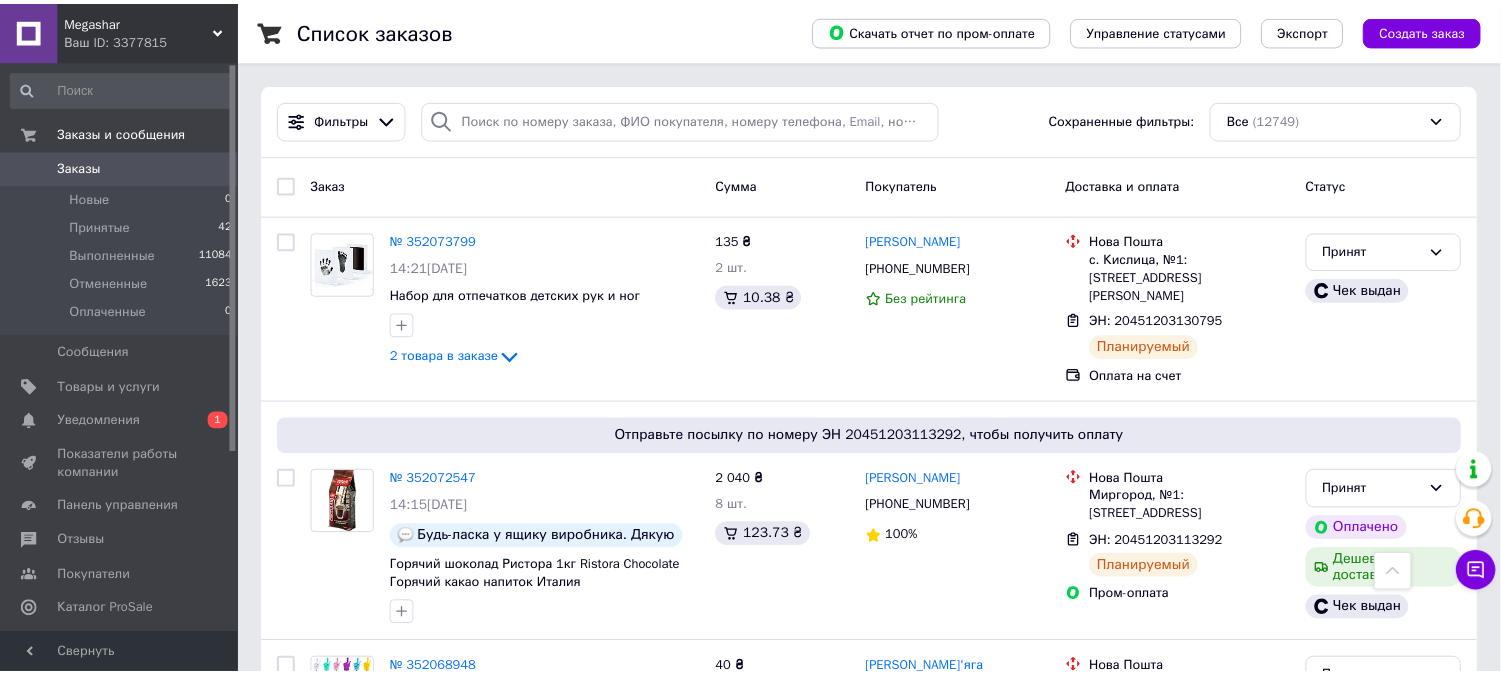 scroll, scrollTop: 606, scrollLeft: 0, axis: vertical 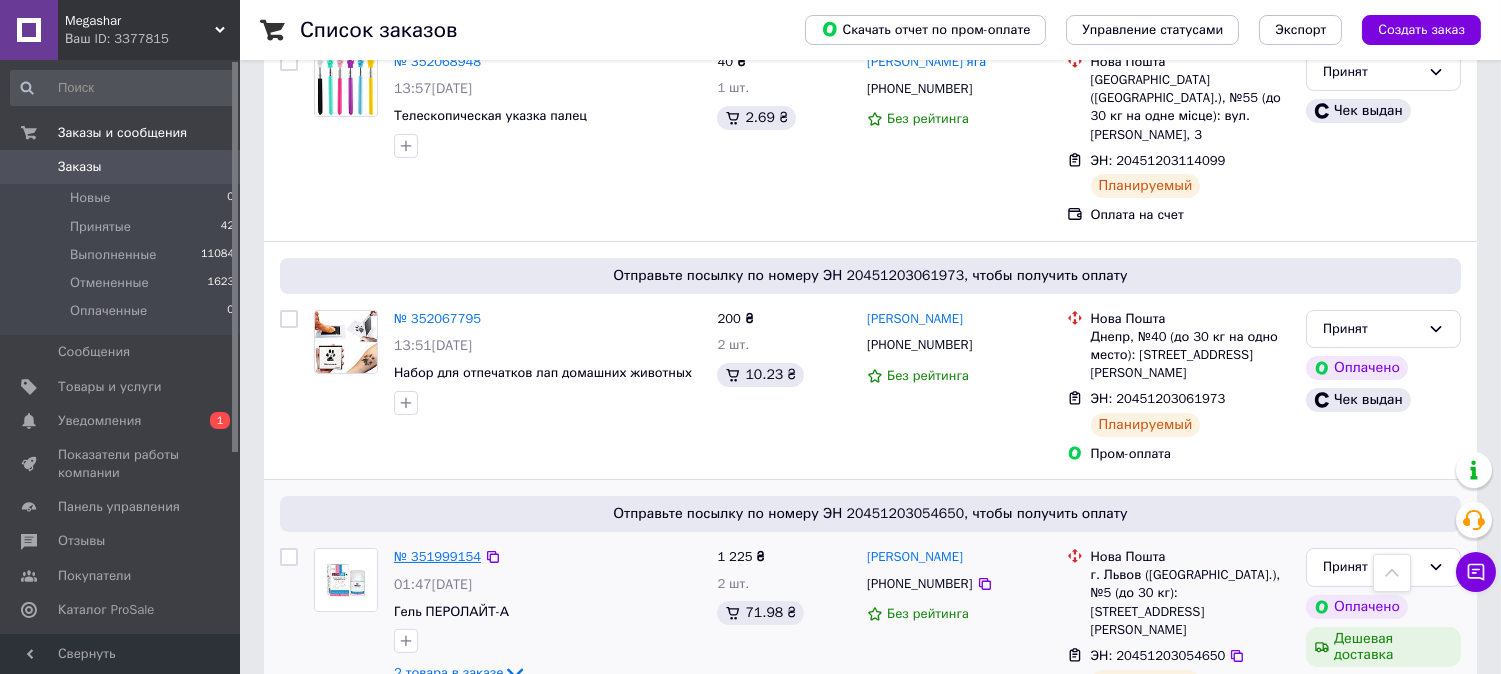 click on "№ 351999154" at bounding box center (437, 556) 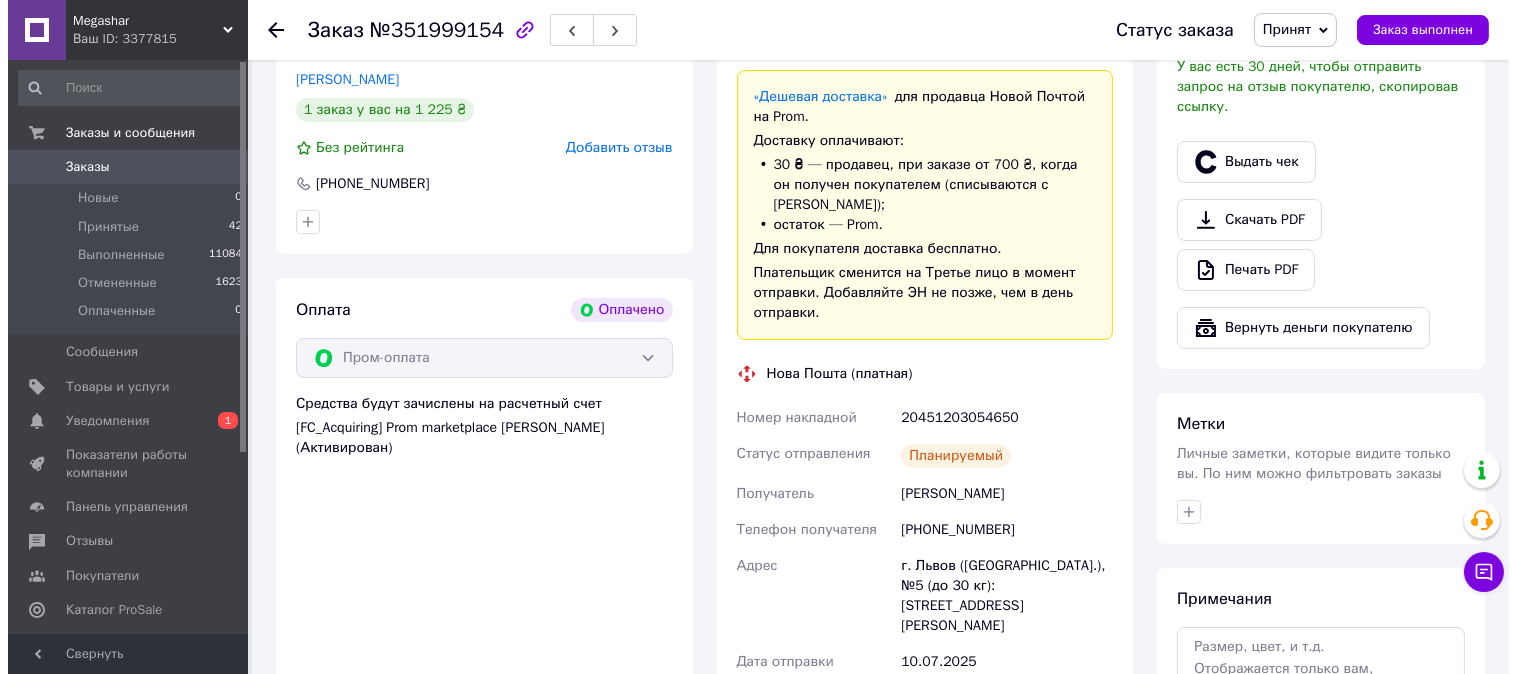 scroll, scrollTop: 273, scrollLeft: 0, axis: vertical 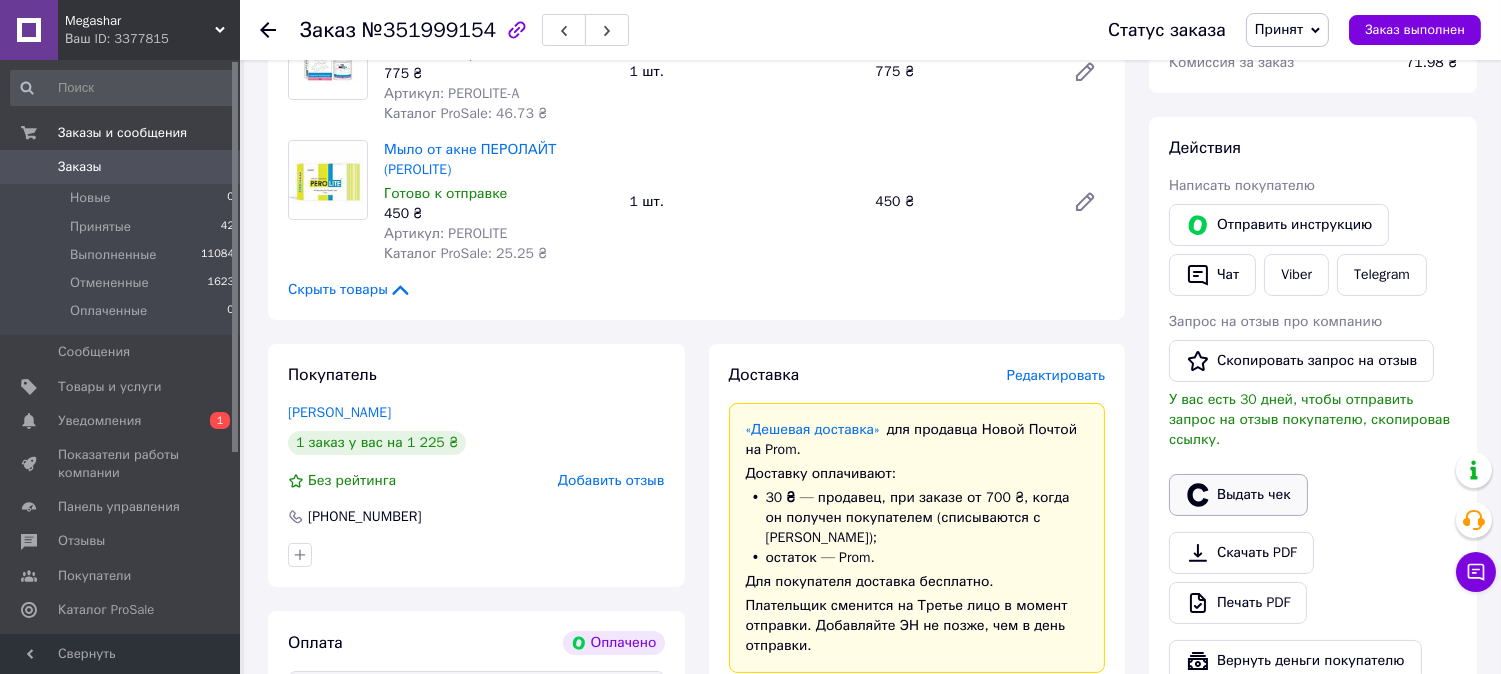 click on "Выдать чек" at bounding box center [1238, 495] 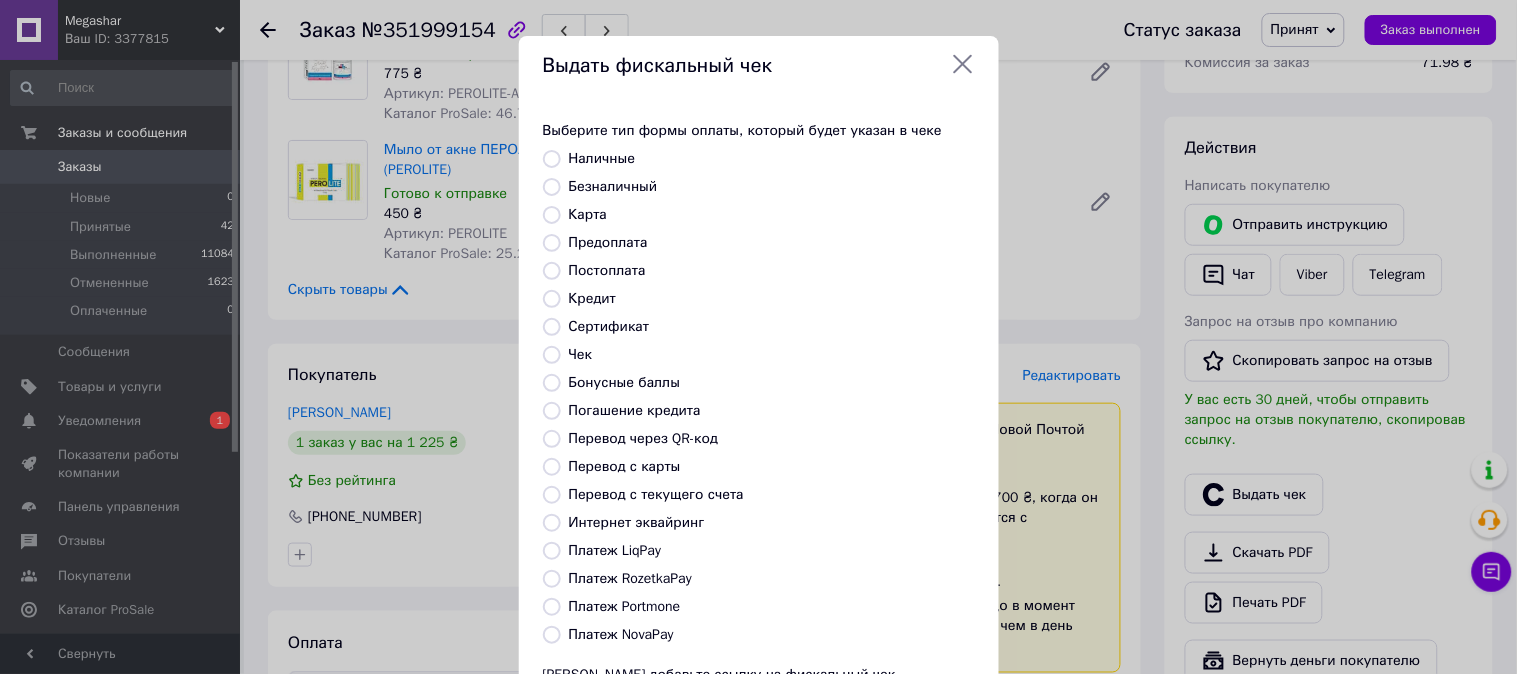 click on "Безналичный" at bounding box center (613, 186) 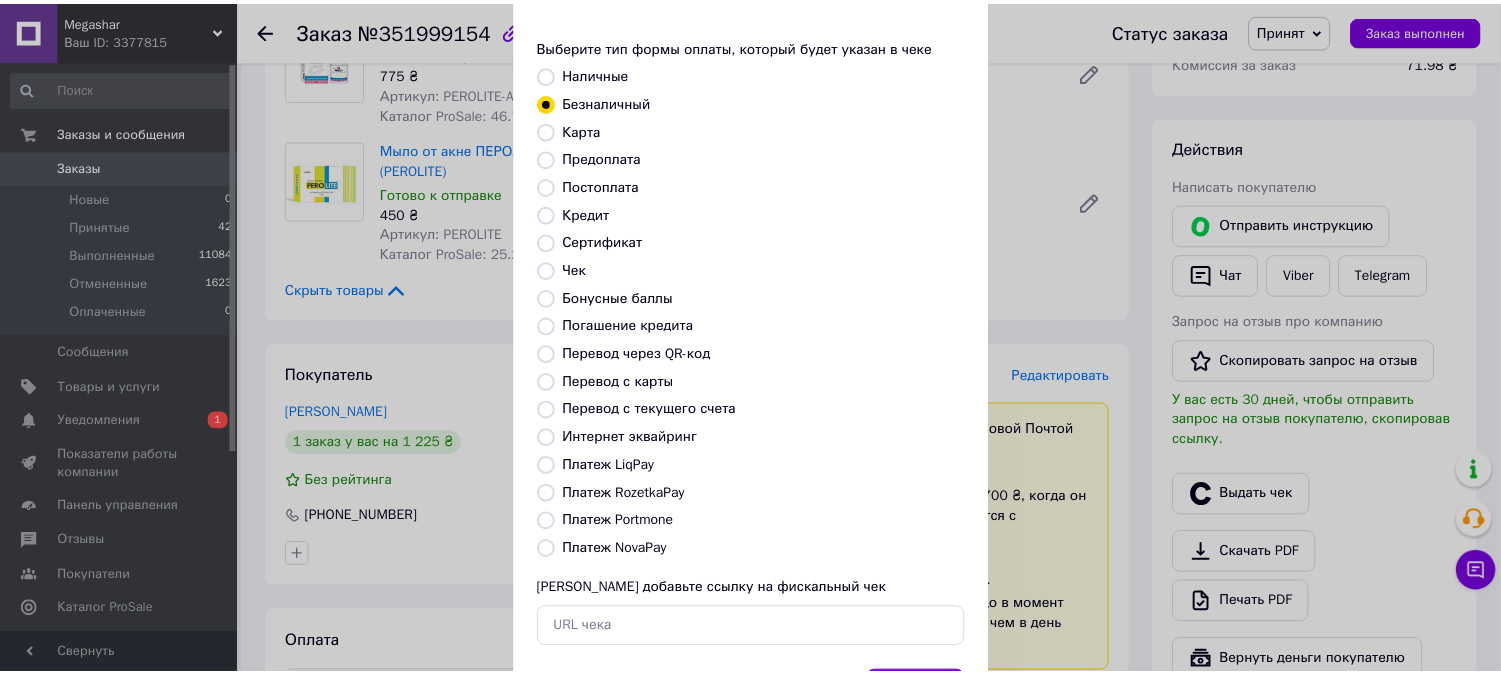 scroll, scrollTop: 185, scrollLeft: 0, axis: vertical 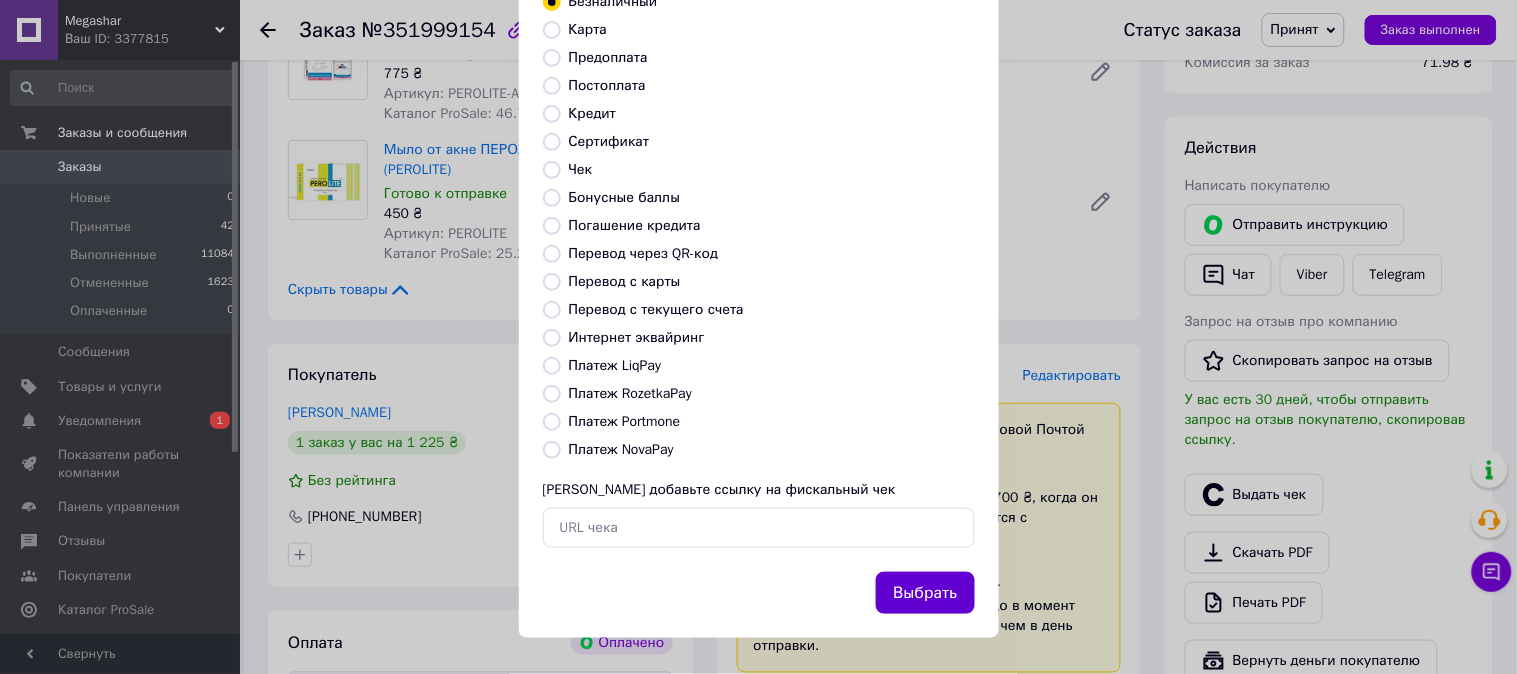 click on "Выбрать" at bounding box center [925, 593] 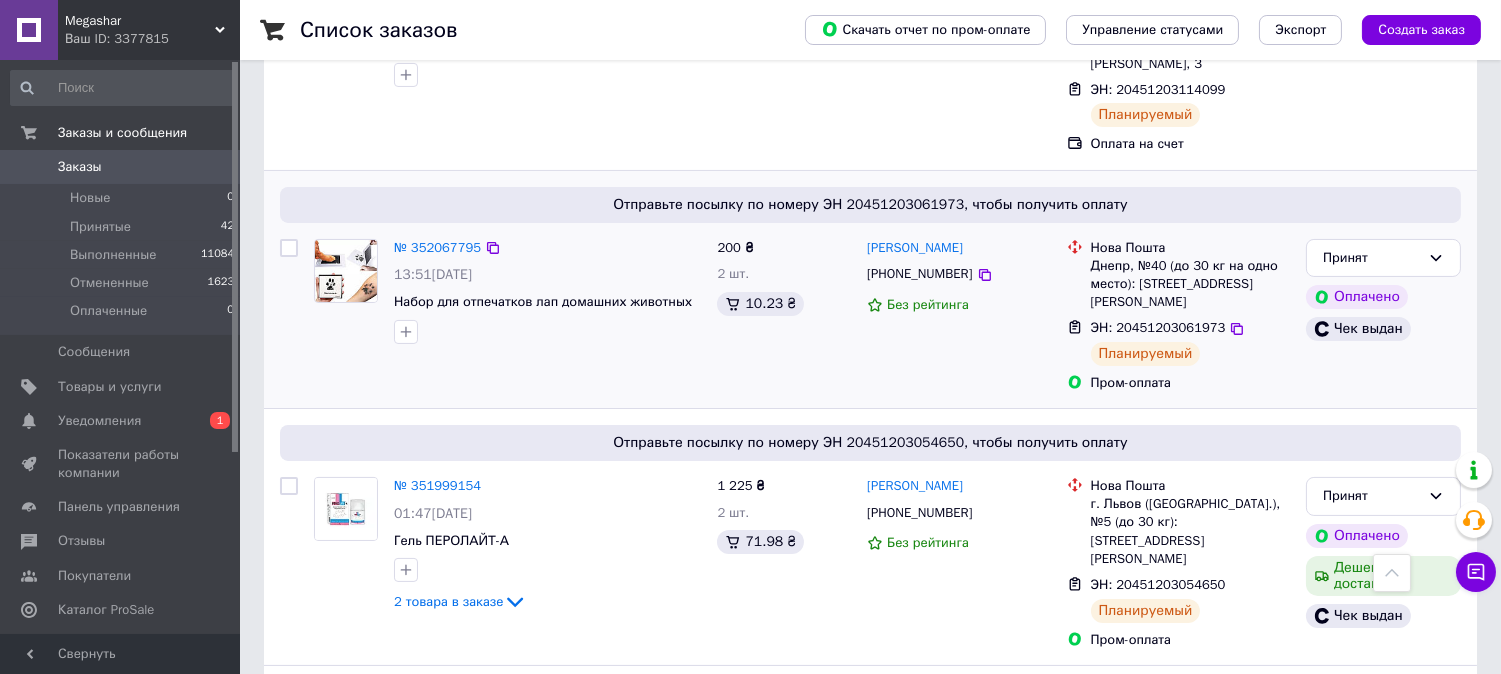 scroll, scrollTop: 888, scrollLeft: 0, axis: vertical 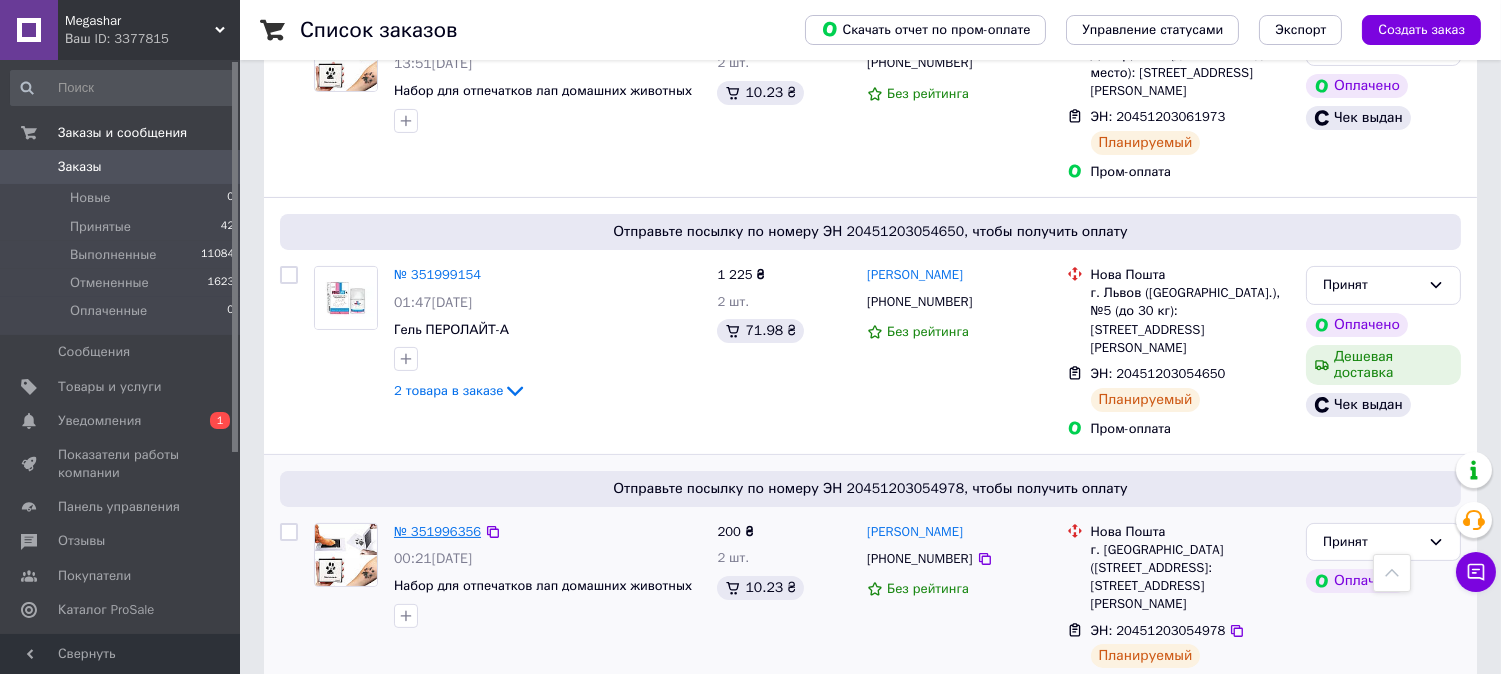 click on "№ 351996356" at bounding box center [437, 531] 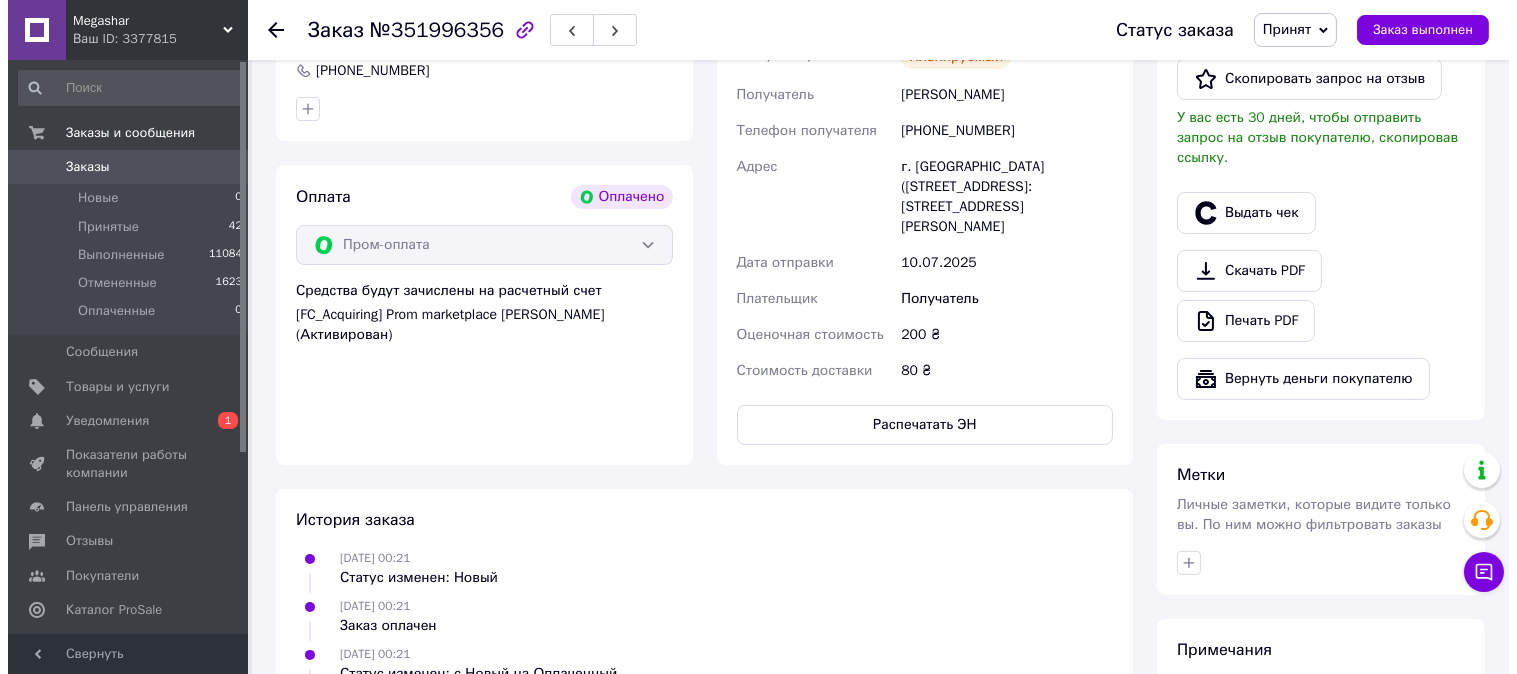 scroll, scrollTop: 584, scrollLeft: 0, axis: vertical 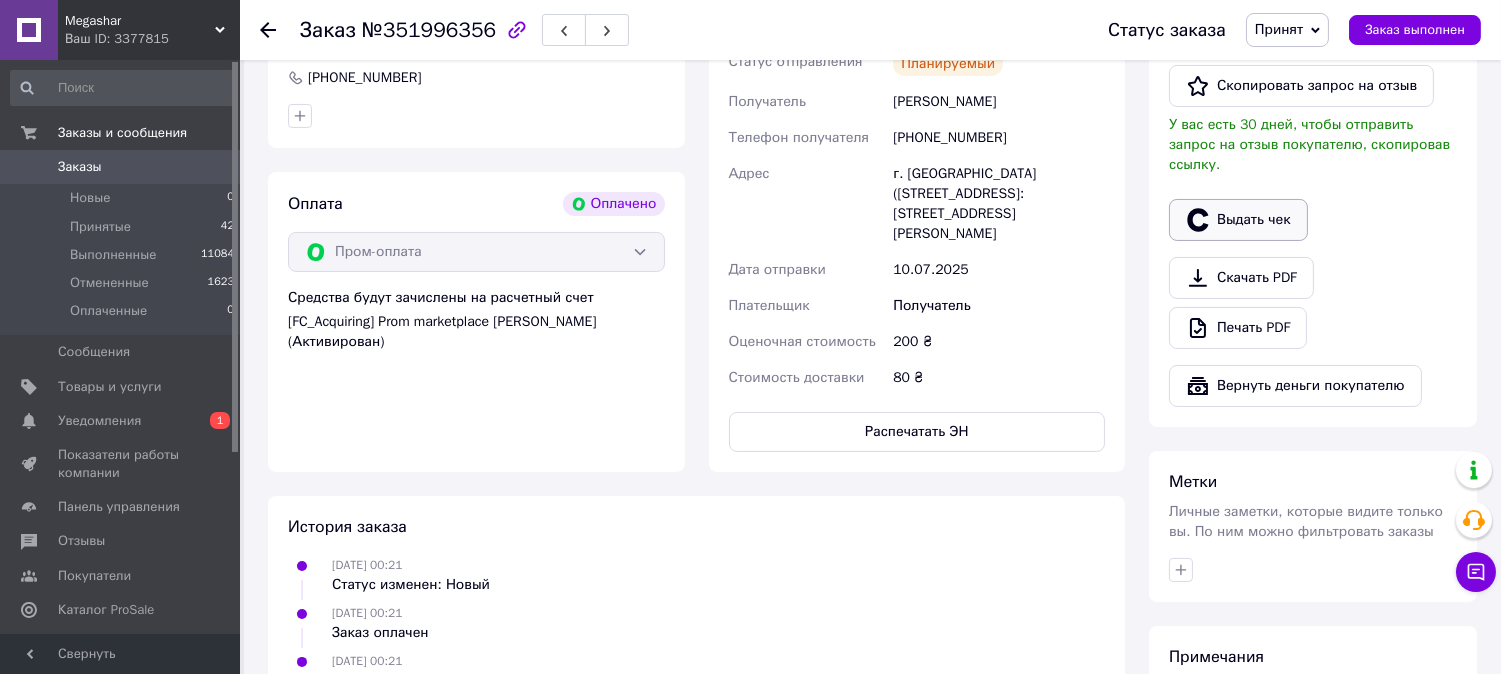 click on "Выдать чек" at bounding box center (1238, 220) 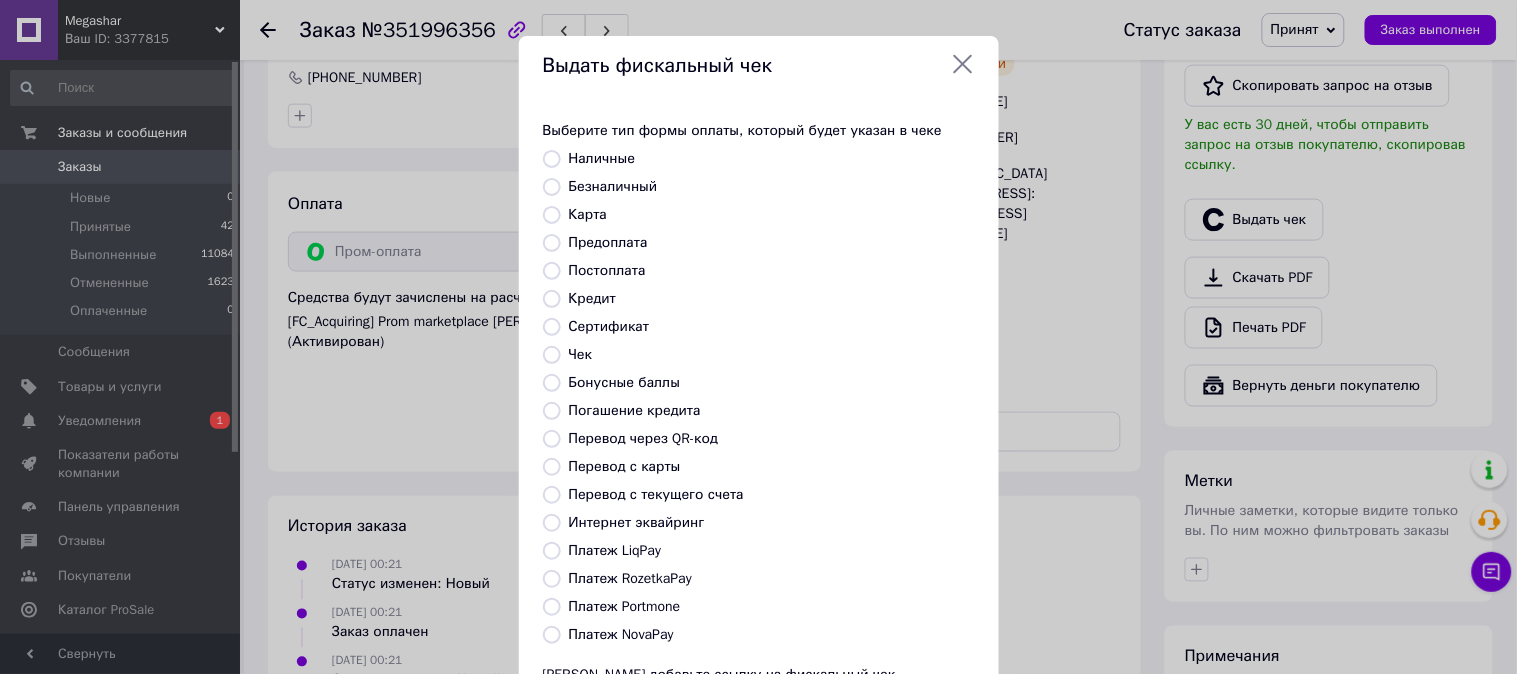 click on "Безналичный" at bounding box center [613, 186] 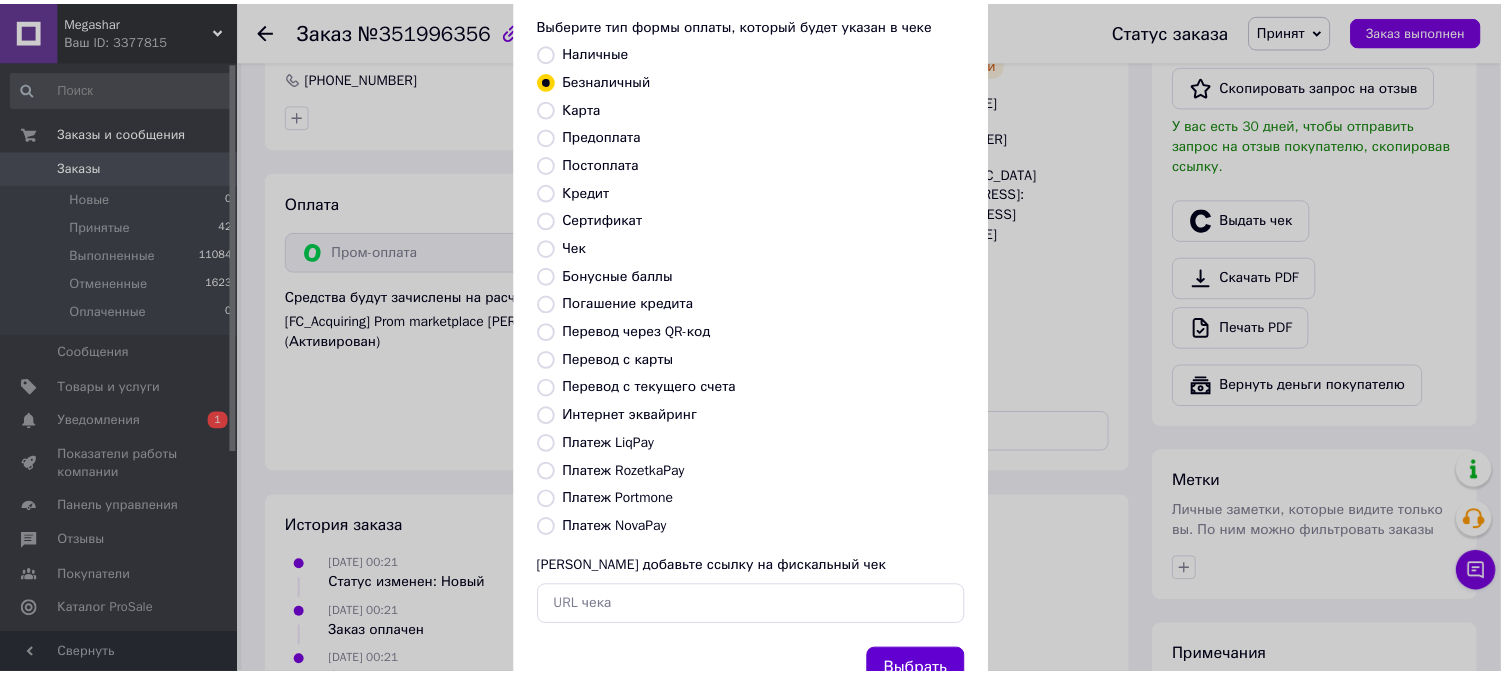 scroll, scrollTop: 185, scrollLeft: 0, axis: vertical 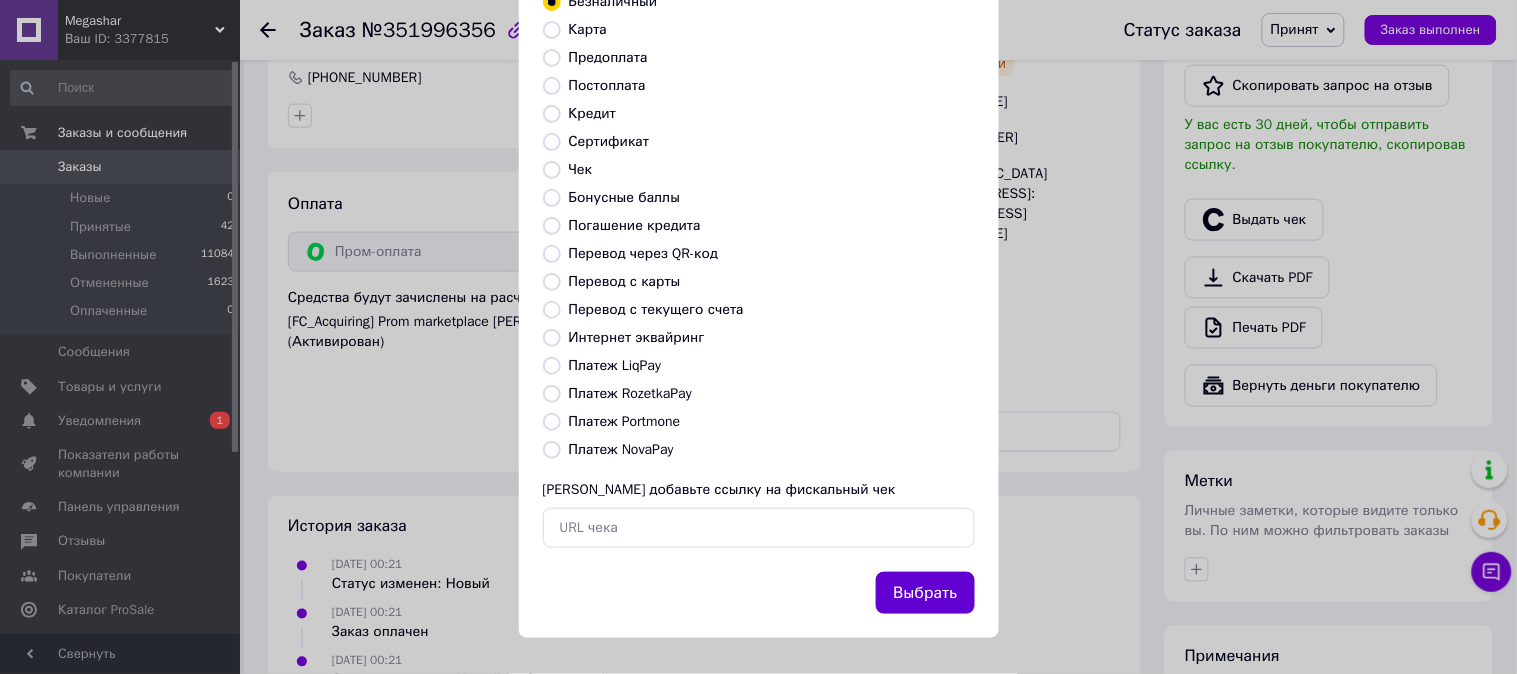 click on "Выбрать" at bounding box center (925, 593) 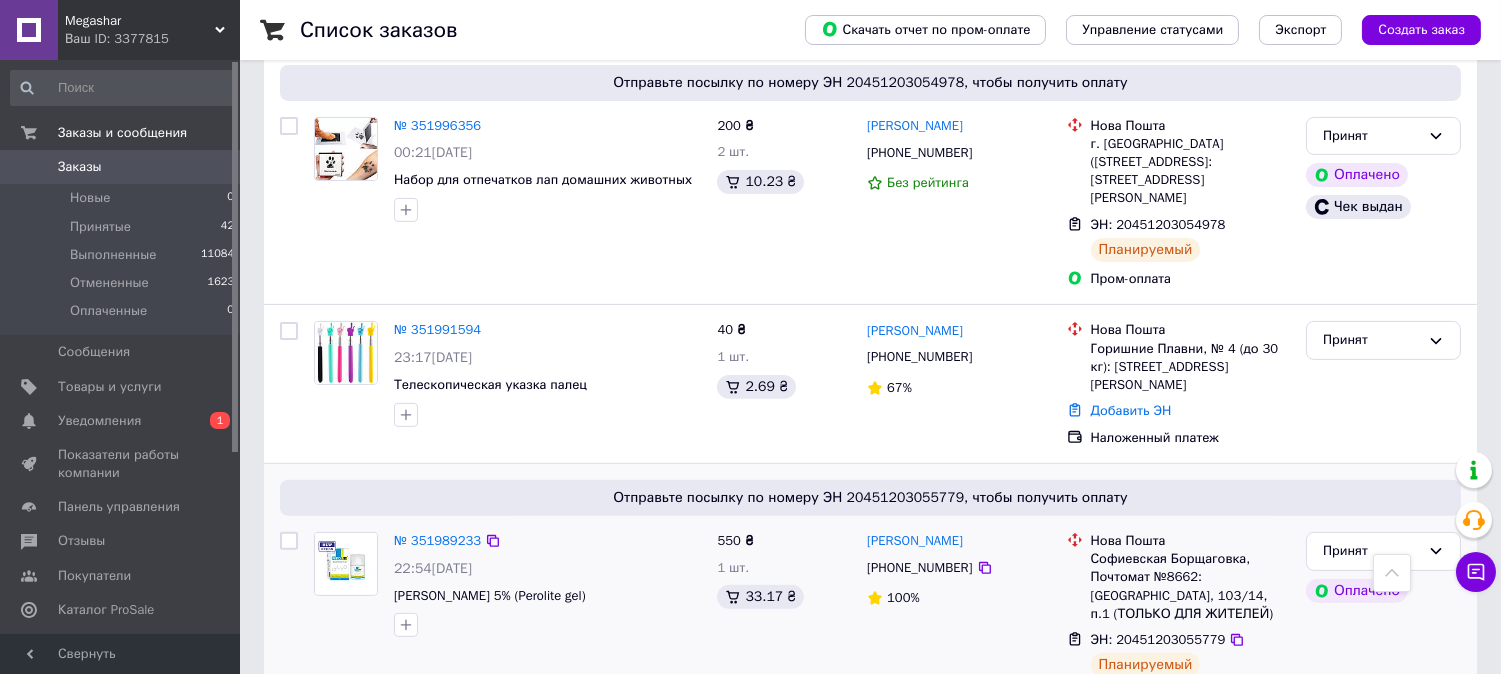 scroll, scrollTop: 1333, scrollLeft: 0, axis: vertical 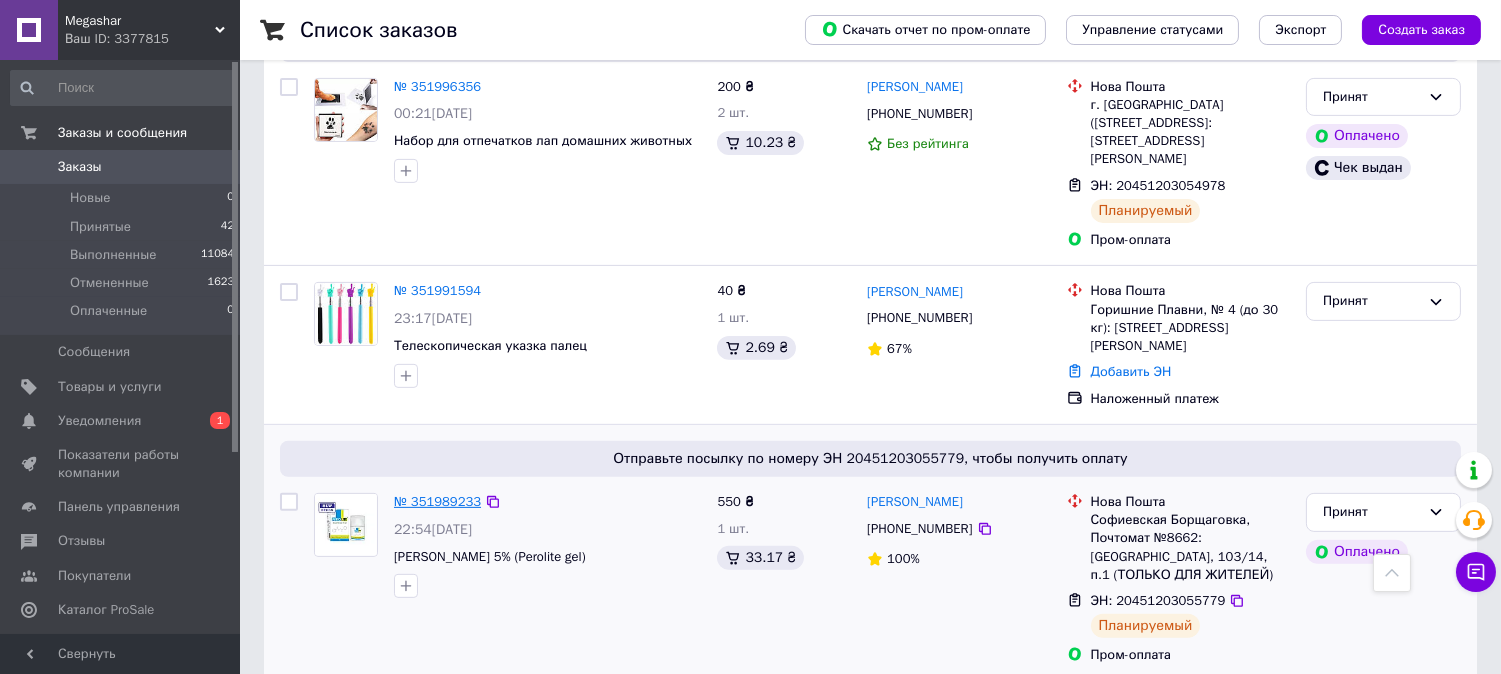 click on "№ 351989233" at bounding box center [437, 501] 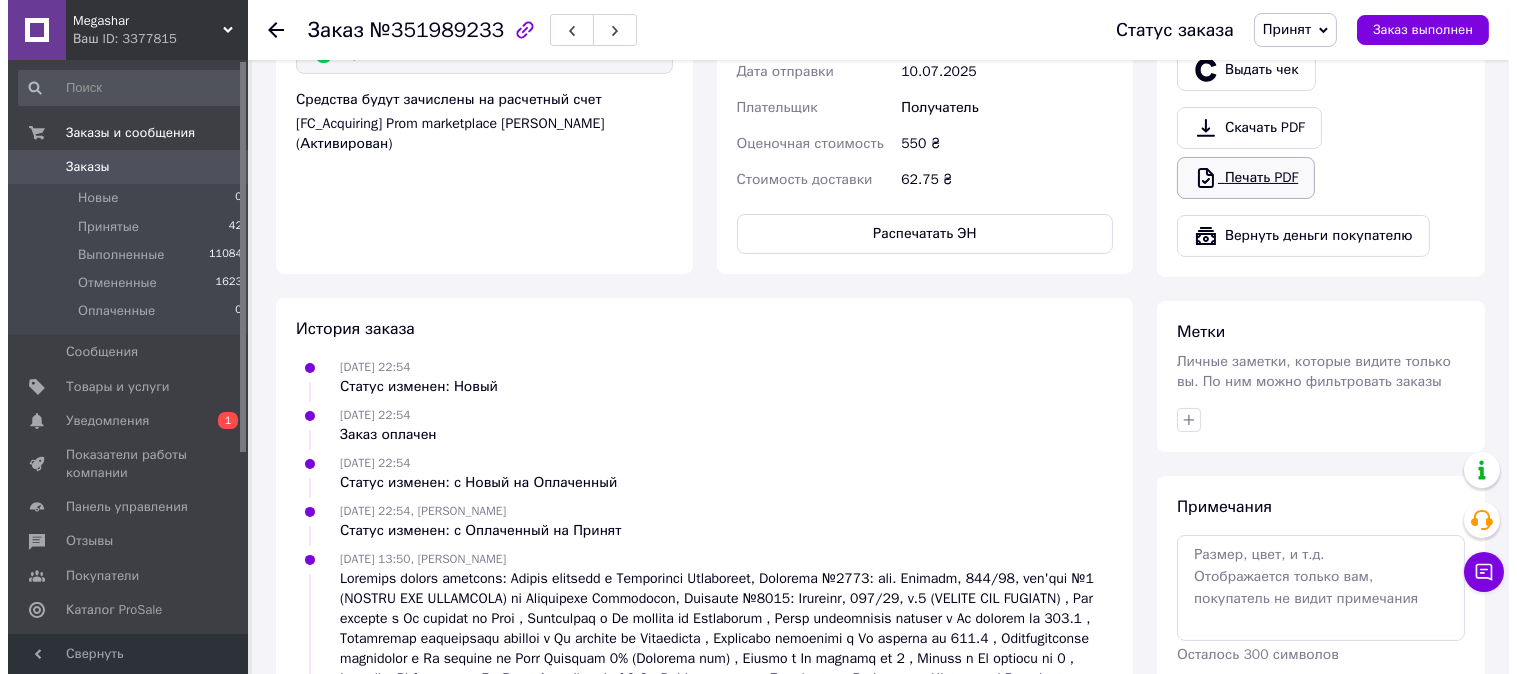 scroll, scrollTop: 638, scrollLeft: 0, axis: vertical 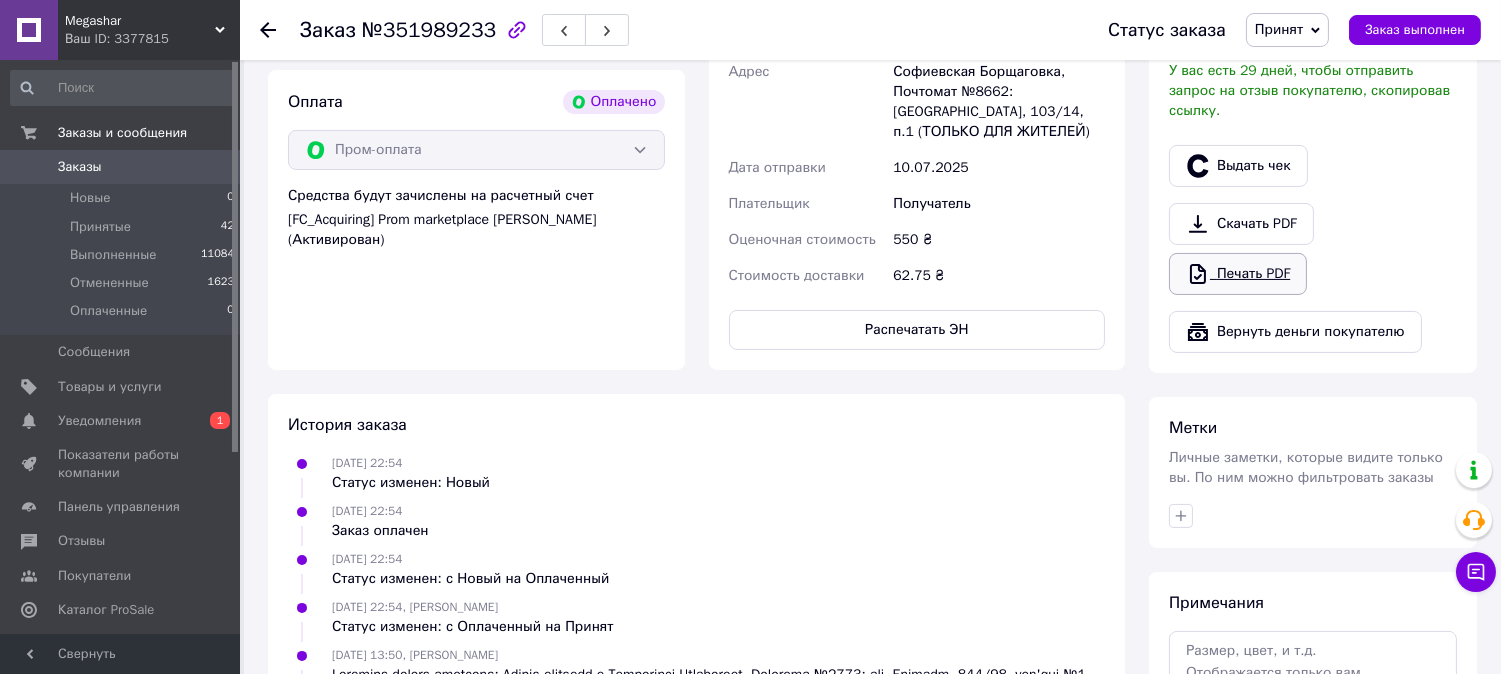 click on "Выдать чек" at bounding box center [1238, 166] 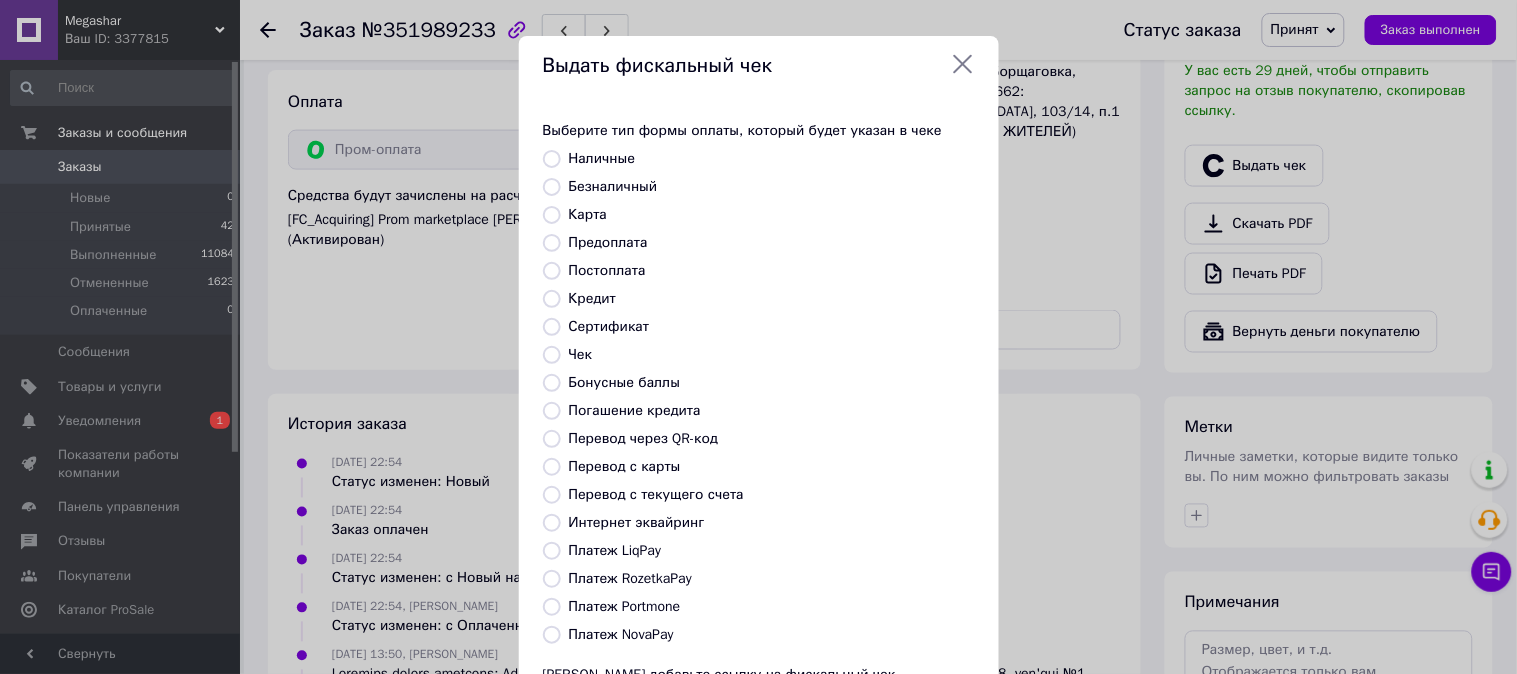 click on "Безналичный" at bounding box center (613, 186) 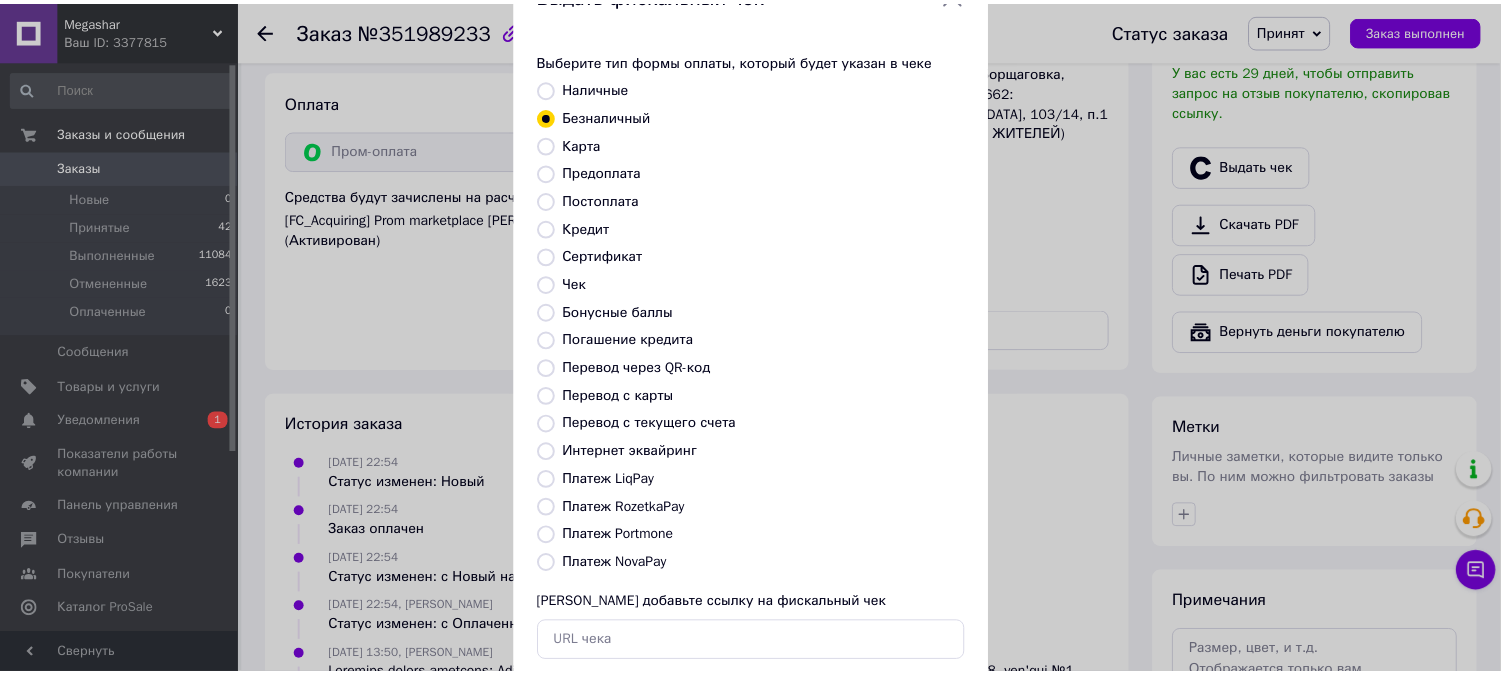 scroll, scrollTop: 185, scrollLeft: 0, axis: vertical 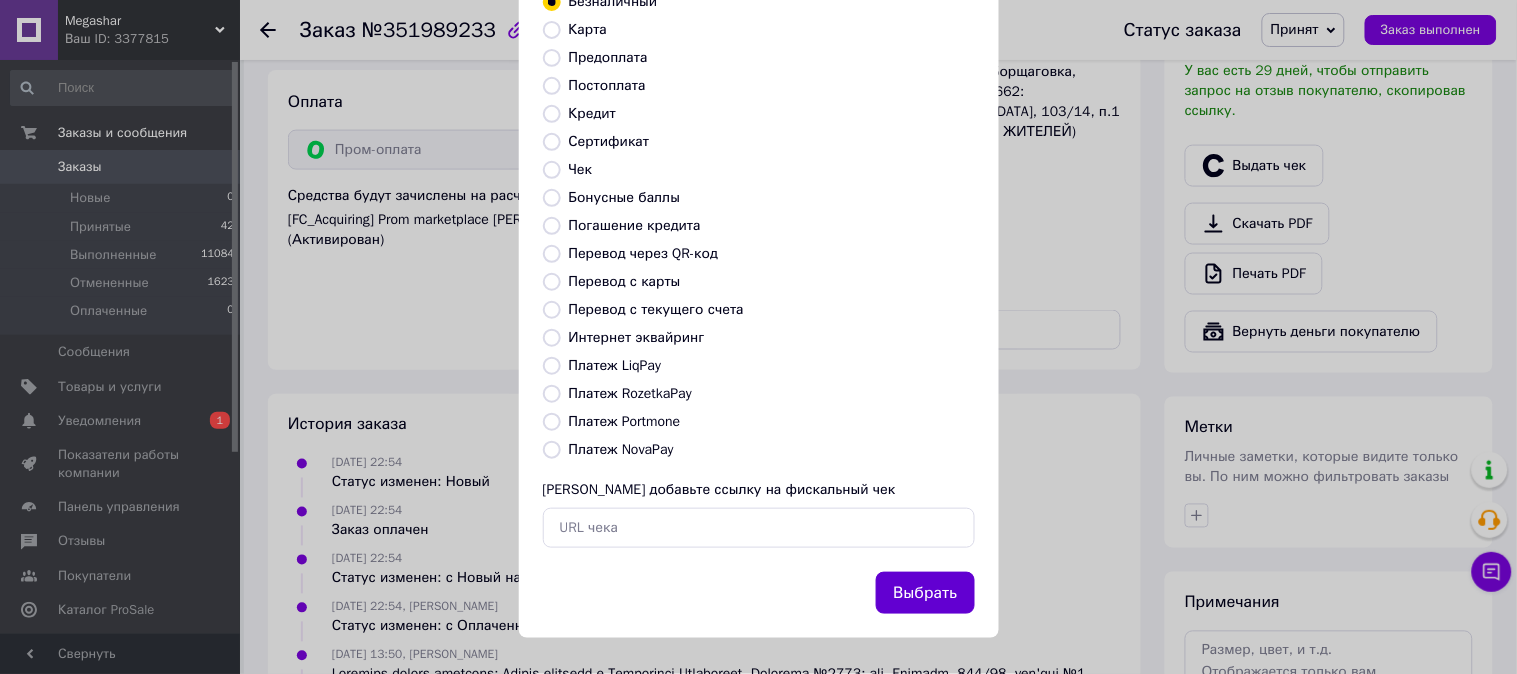 click on "Выбрать" at bounding box center (925, 593) 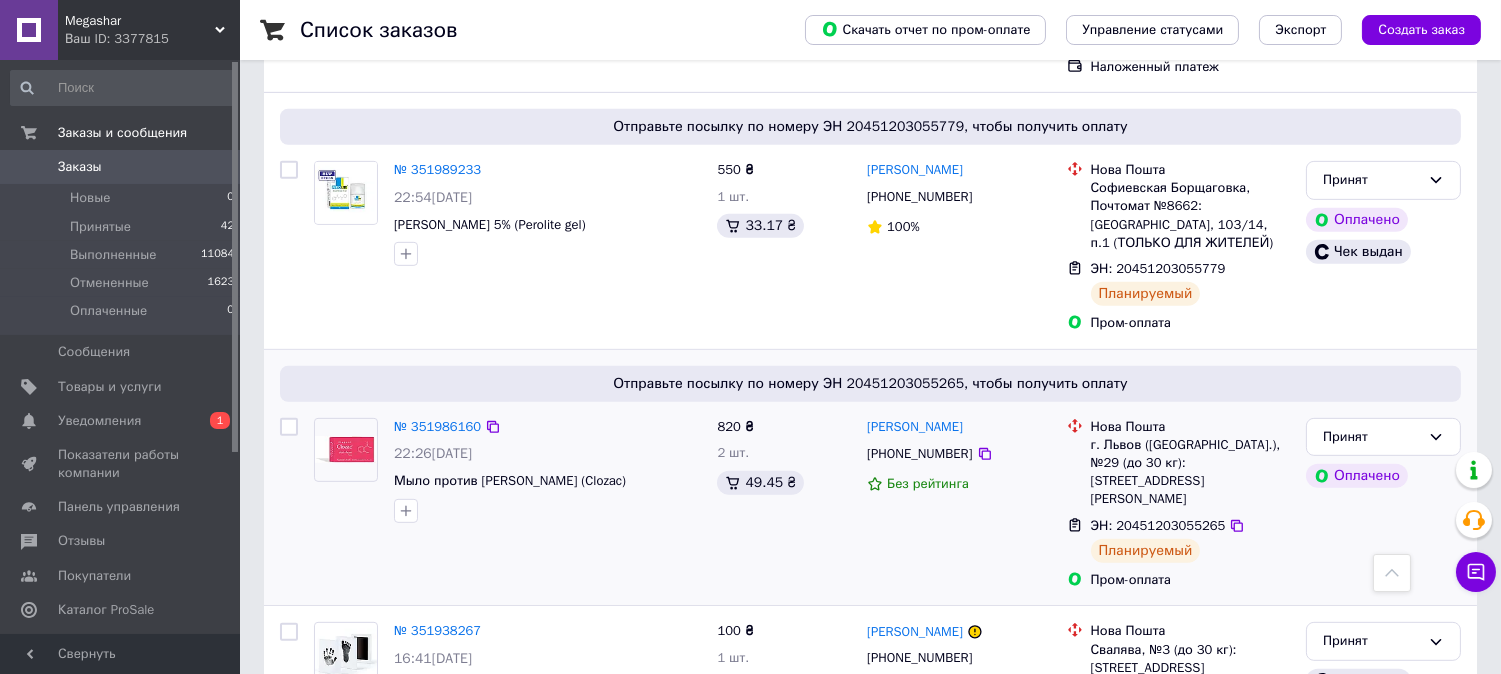 scroll, scrollTop: 1666, scrollLeft: 0, axis: vertical 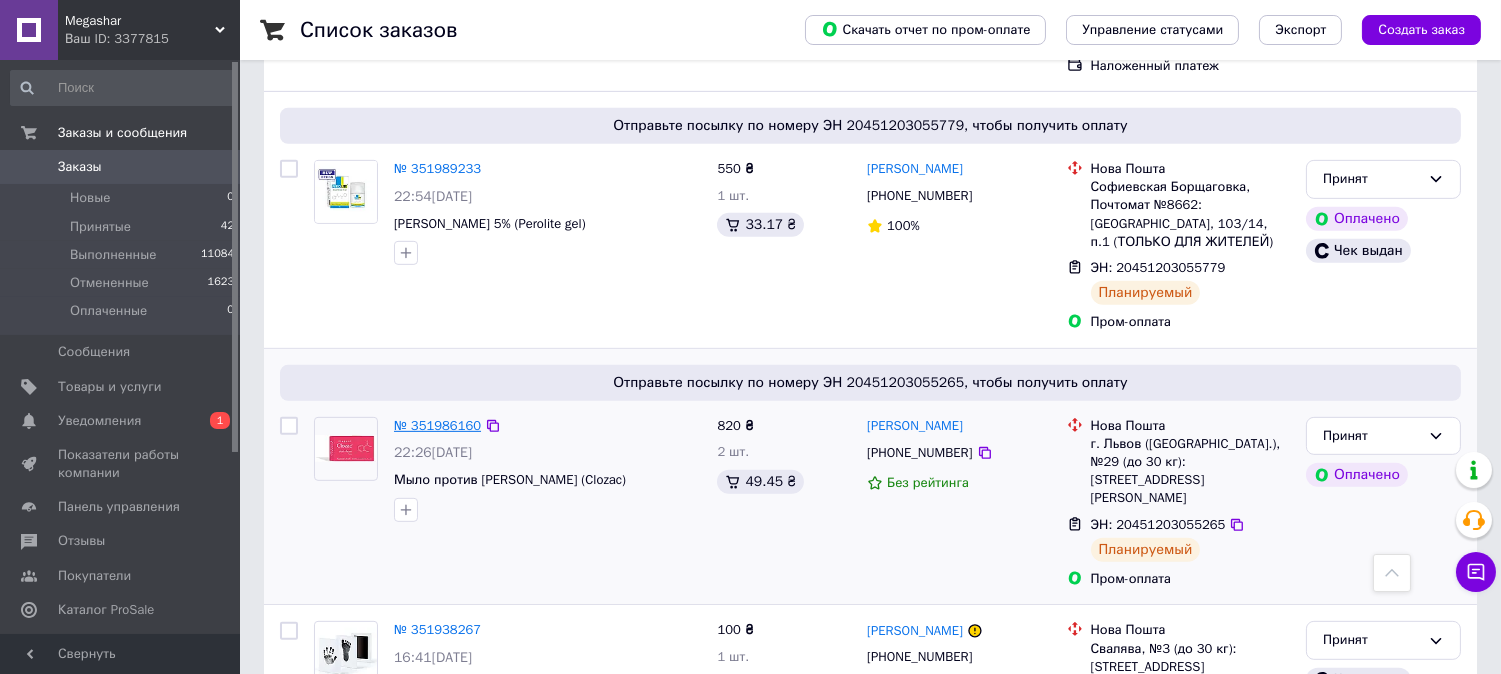click on "№ 351986160" at bounding box center (437, 425) 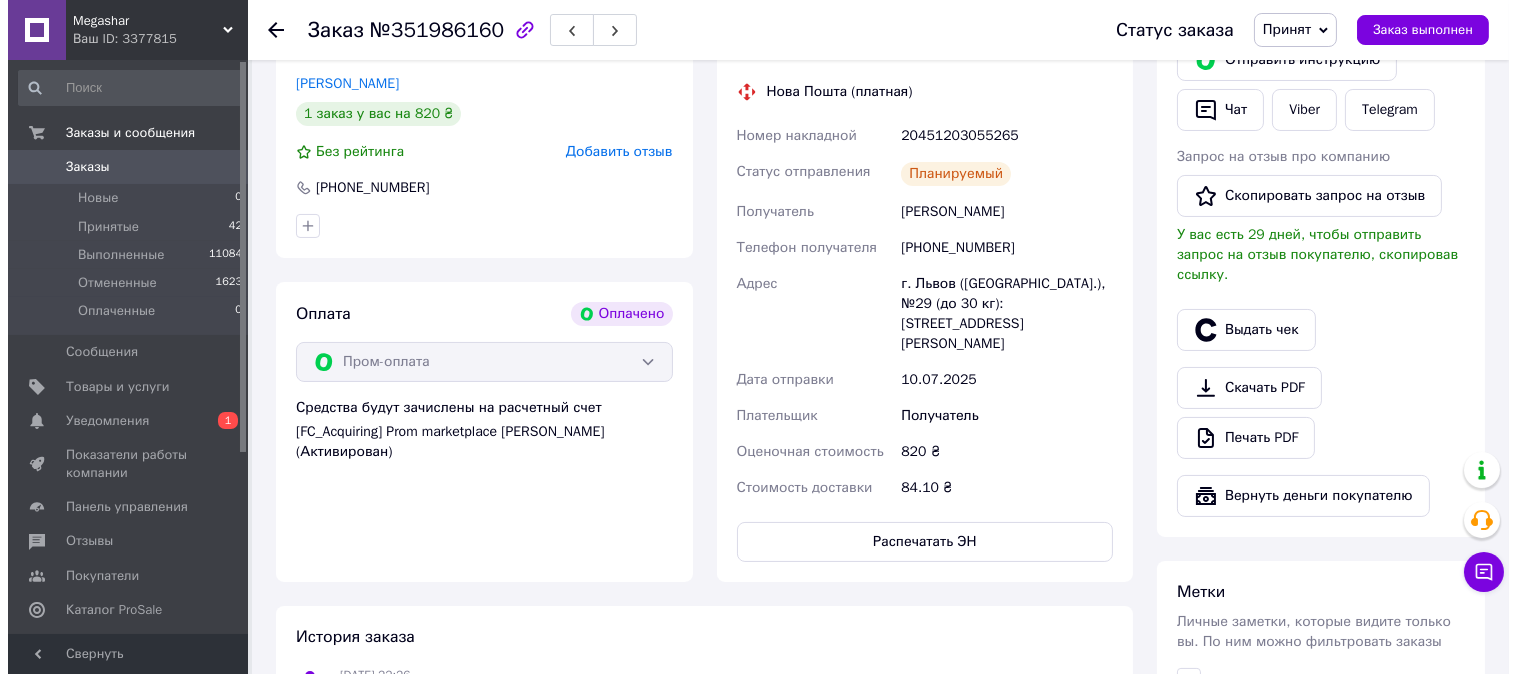 scroll, scrollTop: 473, scrollLeft: 0, axis: vertical 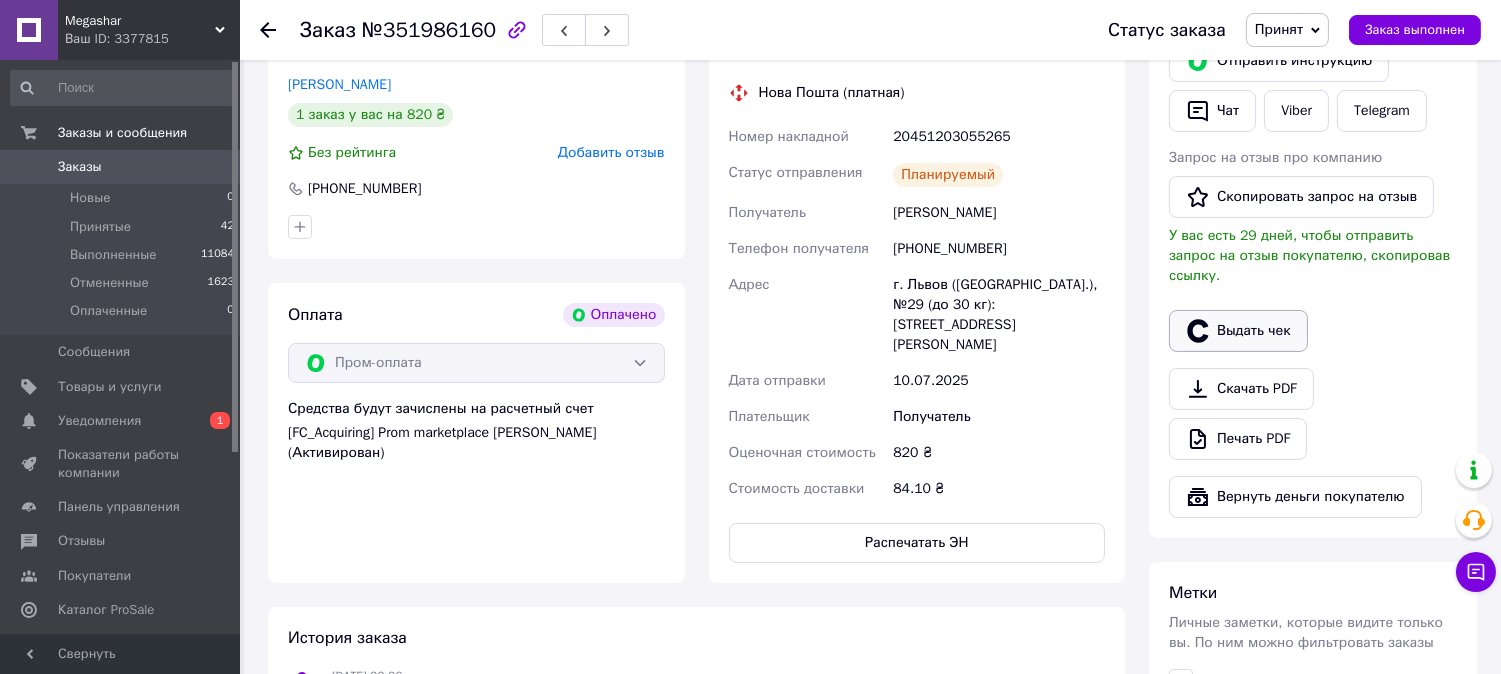 click on "Выдать чек" at bounding box center [1238, 331] 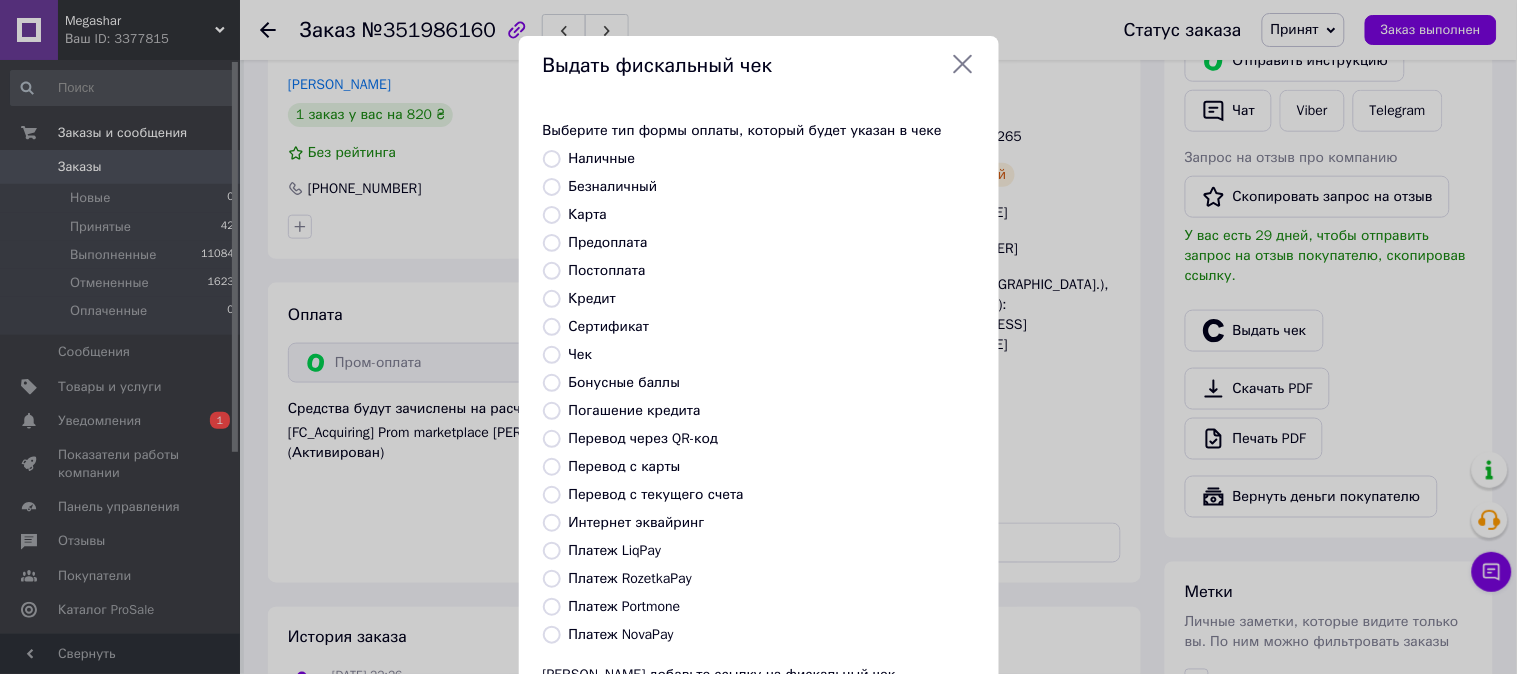 click on "Безналичный" at bounding box center [613, 186] 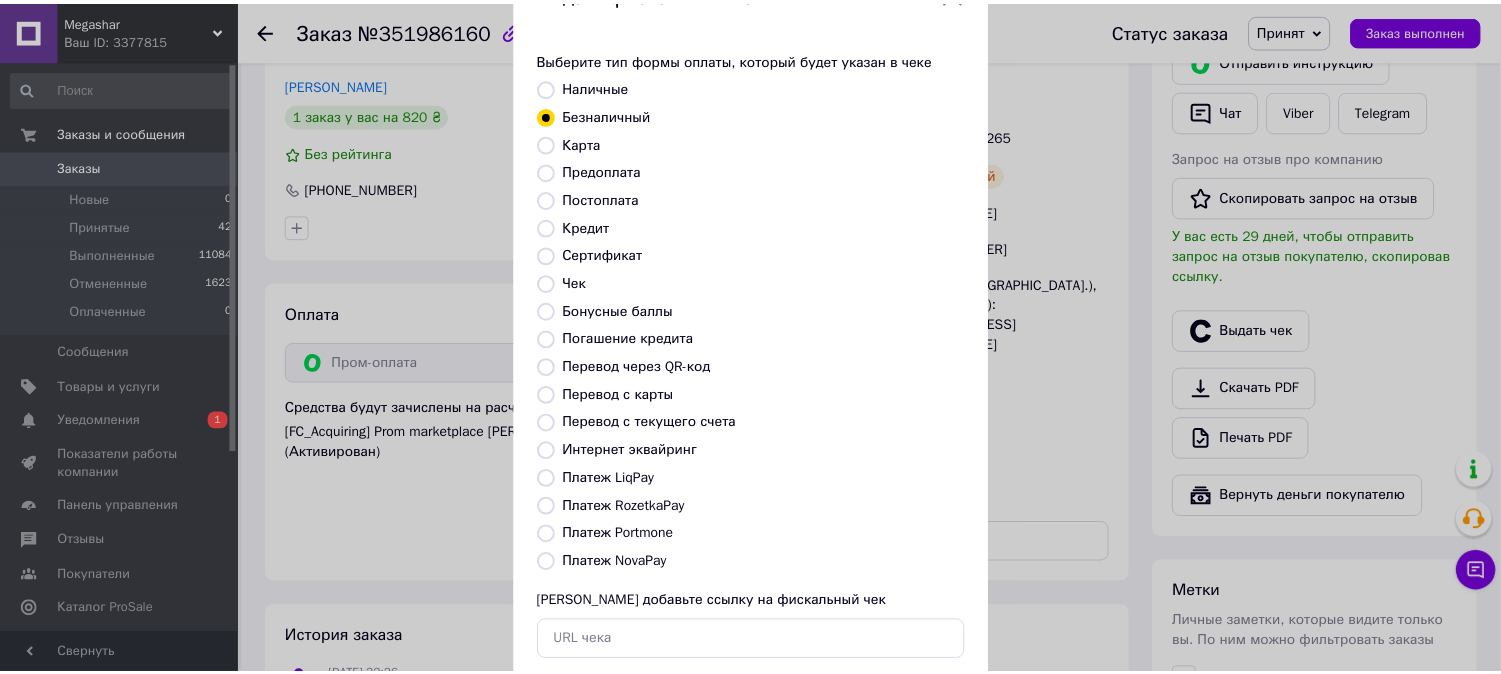scroll, scrollTop: 185, scrollLeft: 0, axis: vertical 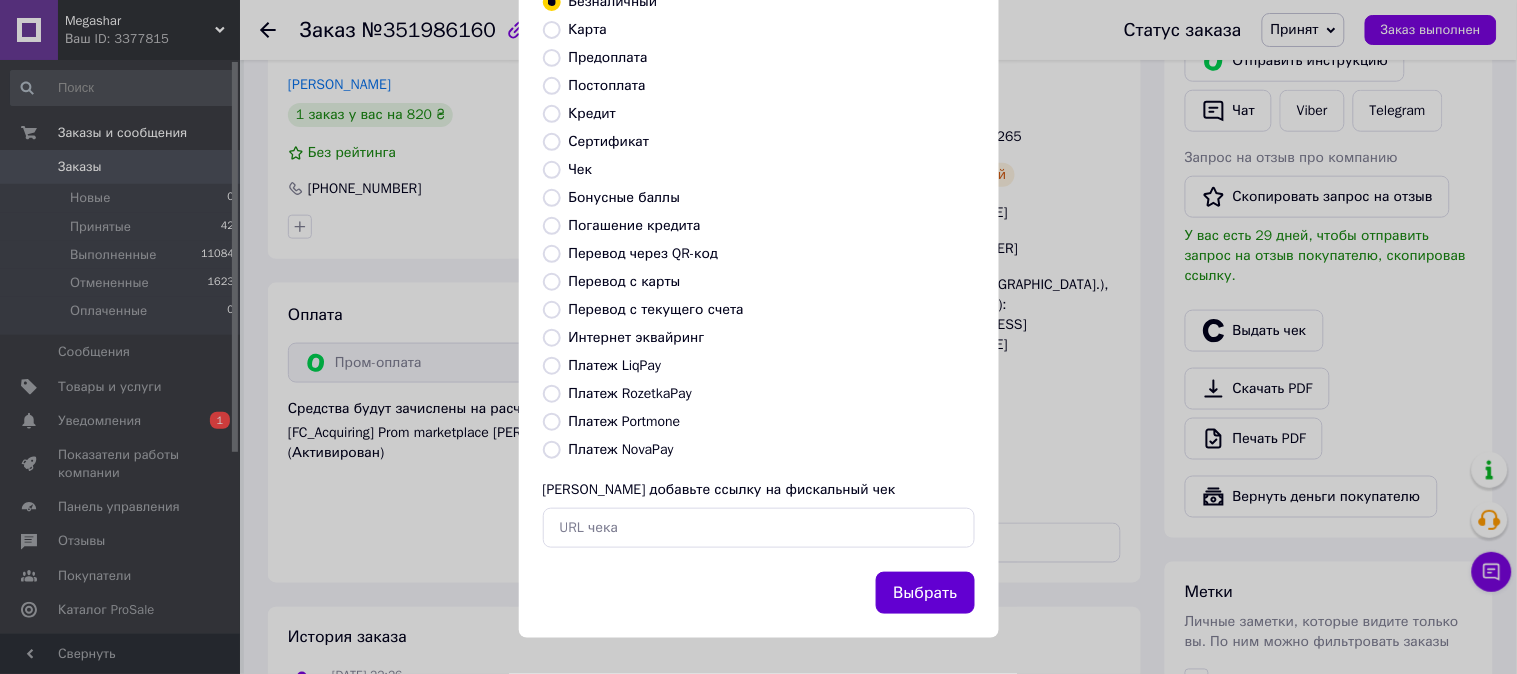 click on "Выбрать" at bounding box center [925, 593] 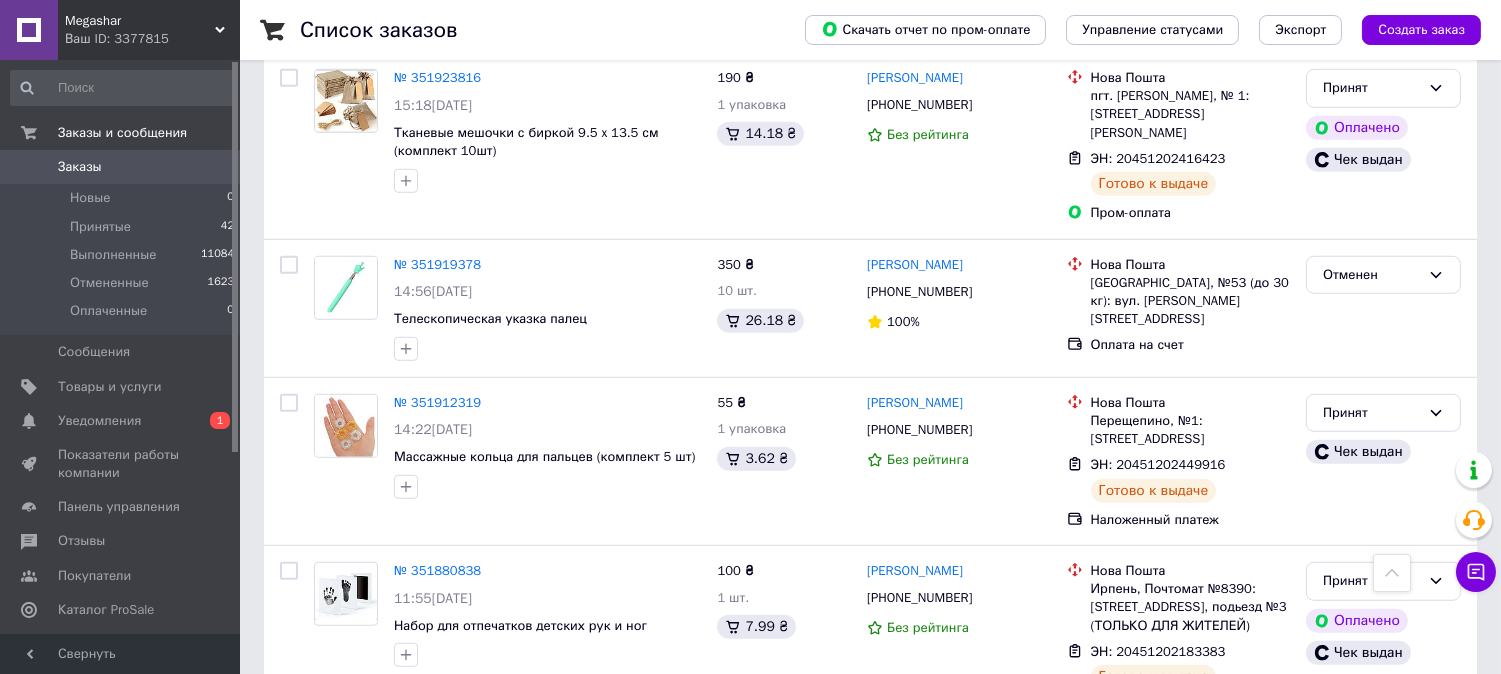 scroll, scrollTop: 2000, scrollLeft: 0, axis: vertical 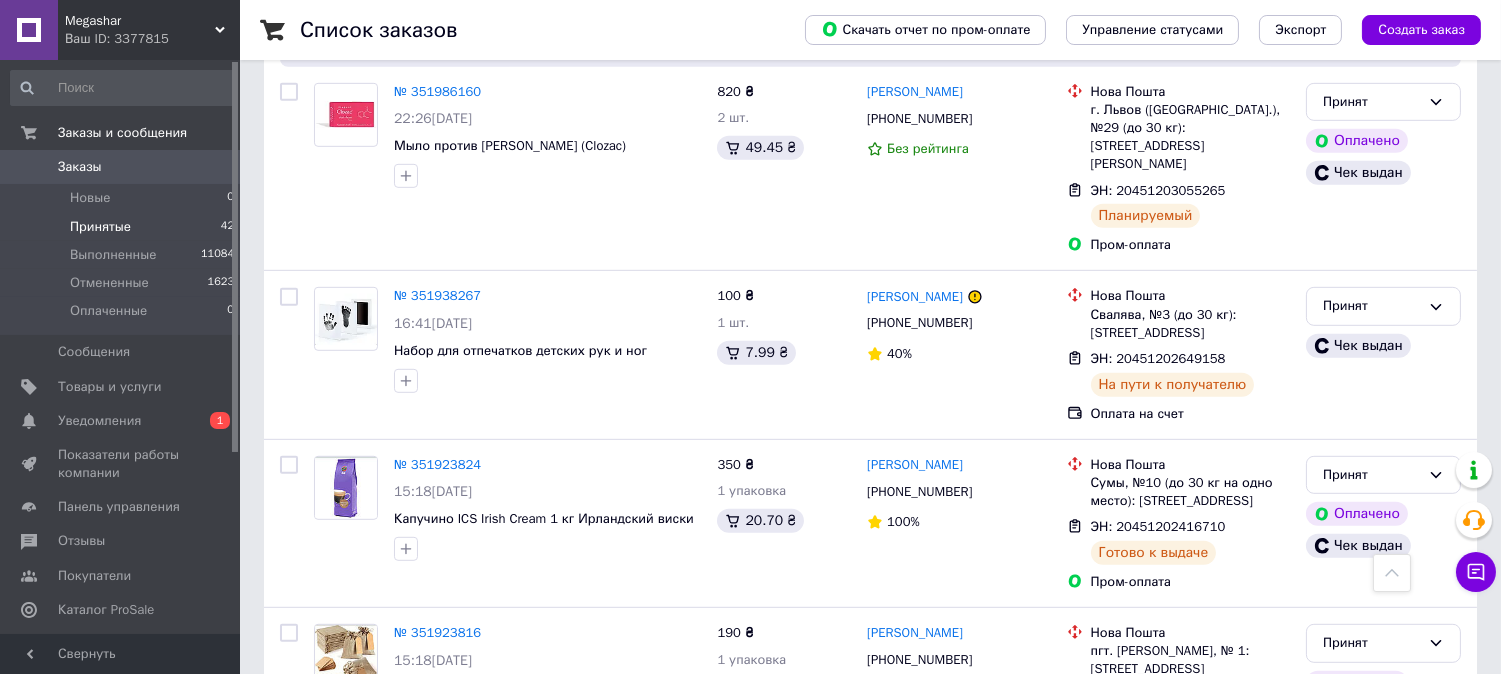 click on "Принятые" at bounding box center [100, 227] 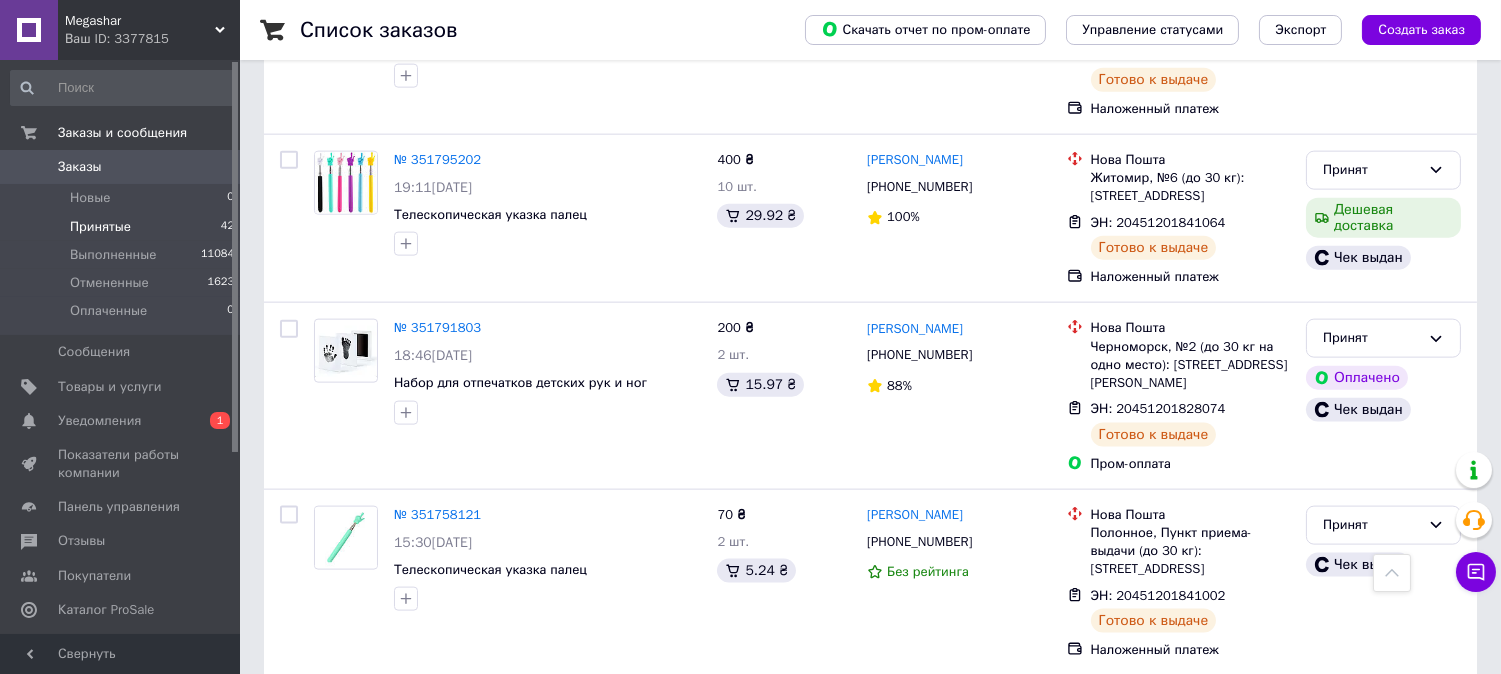 scroll, scrollTop: 4777, scrollLeft: 0, axis: vertical 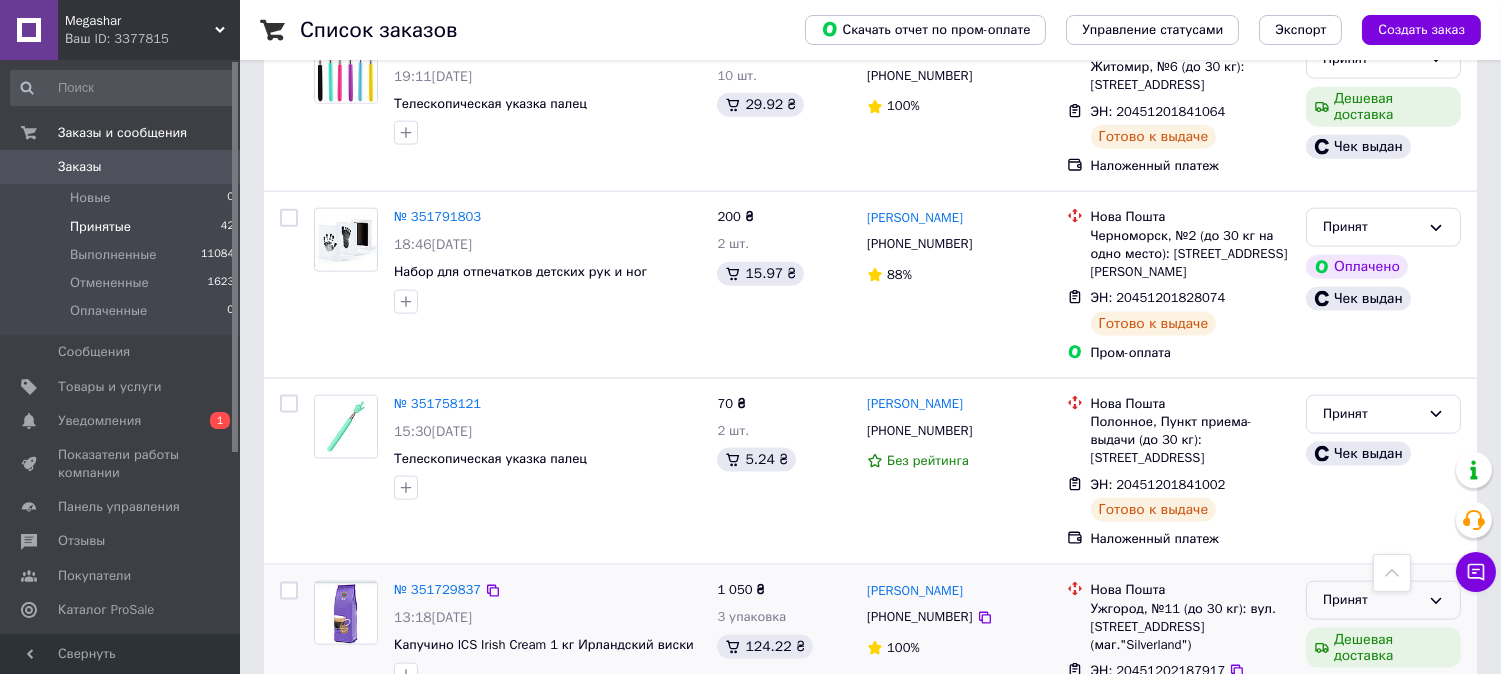click on "Принят" at bounding box center (1371, 600) 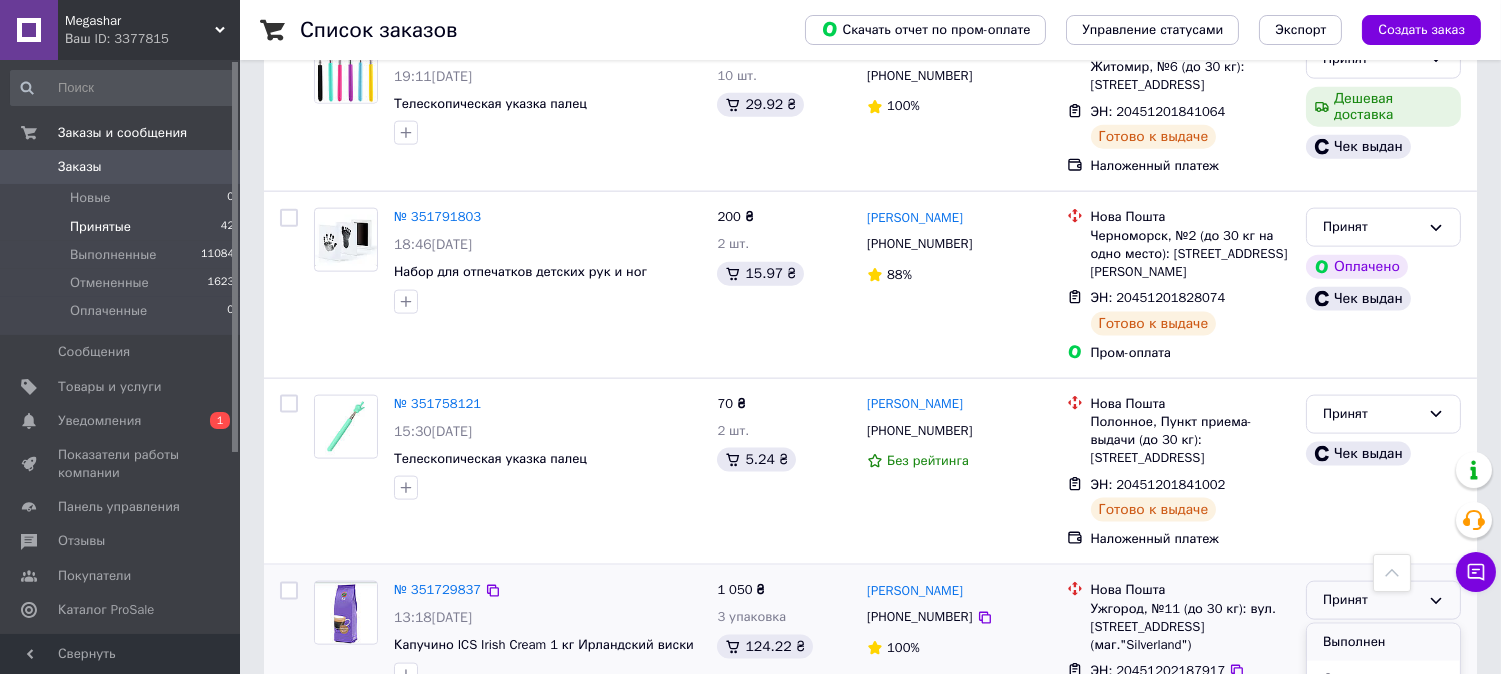 click on "Выполнен" at bounding box center [1383, 642] 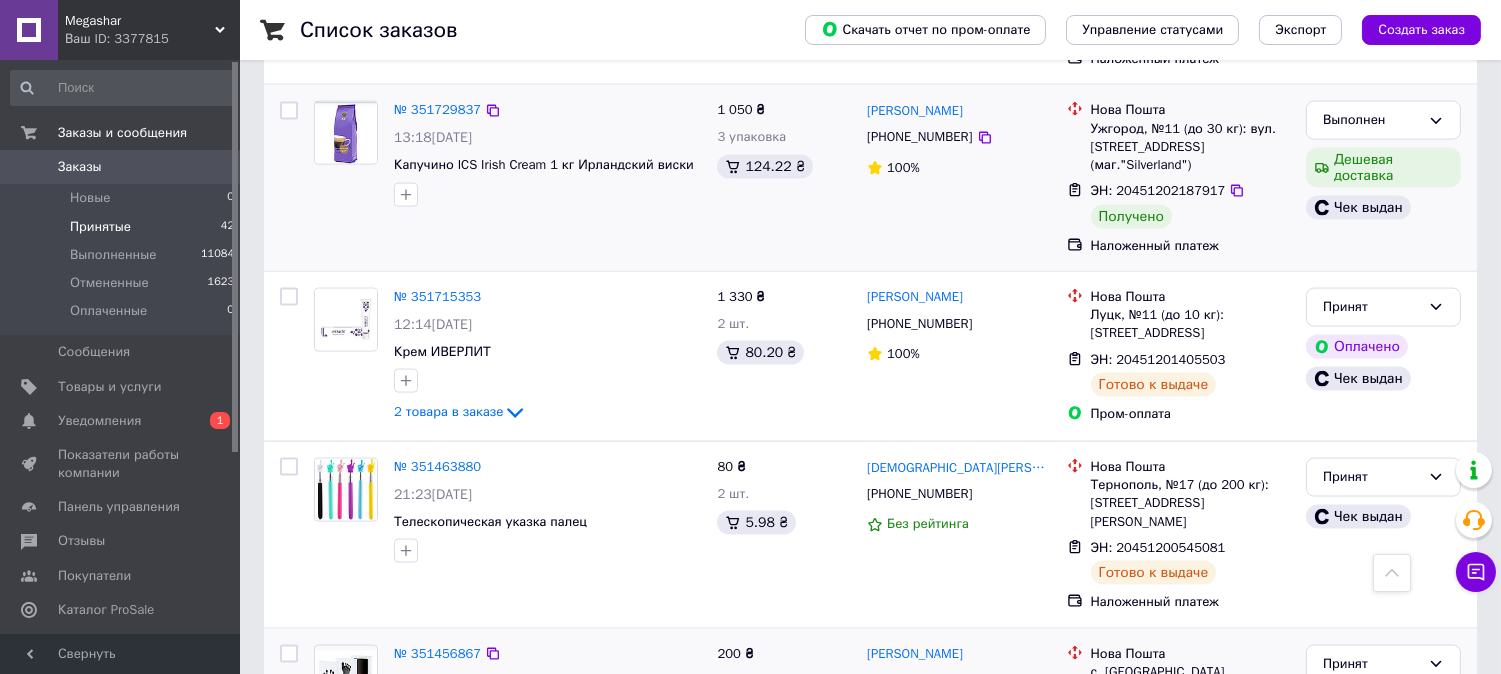 scroll, scrollTop: 5222, scrollLeft: 0, axis: vertical 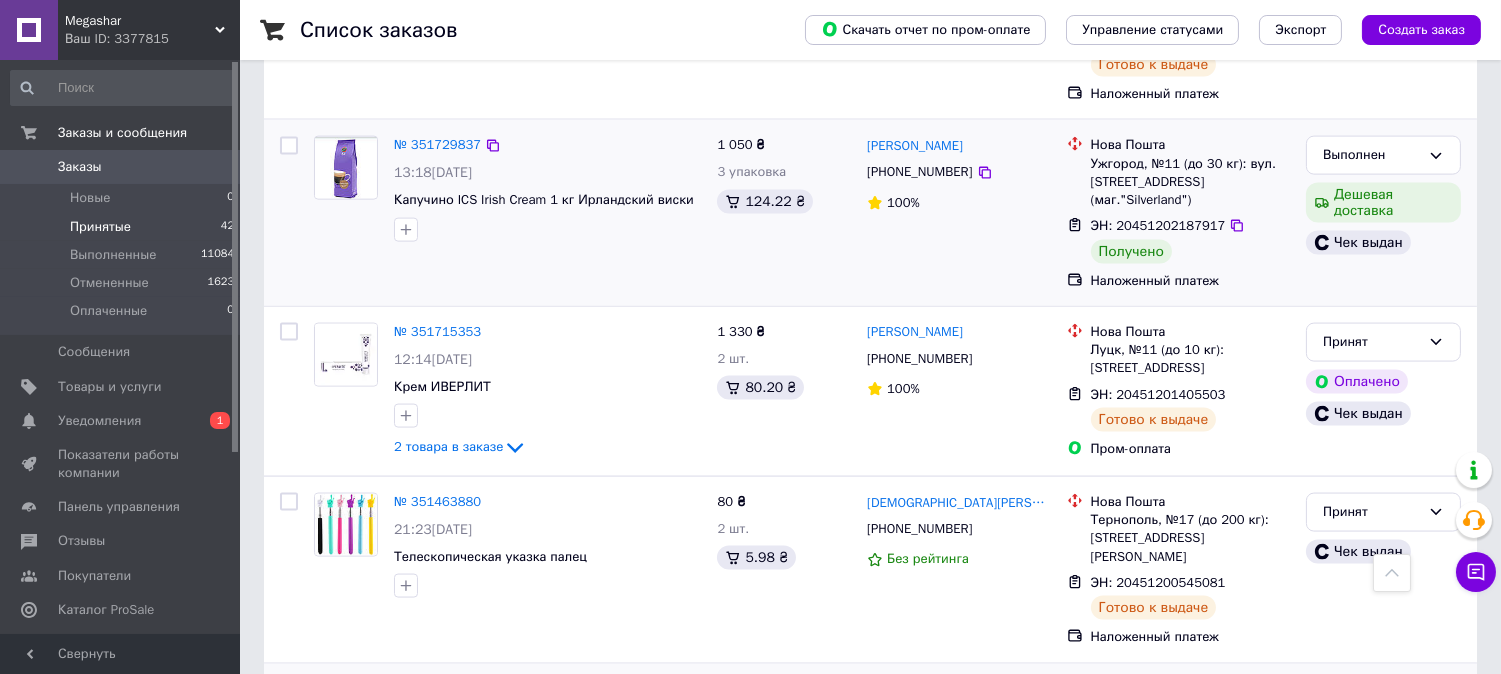 click on "Принят" at bounding box center [1371, 699] 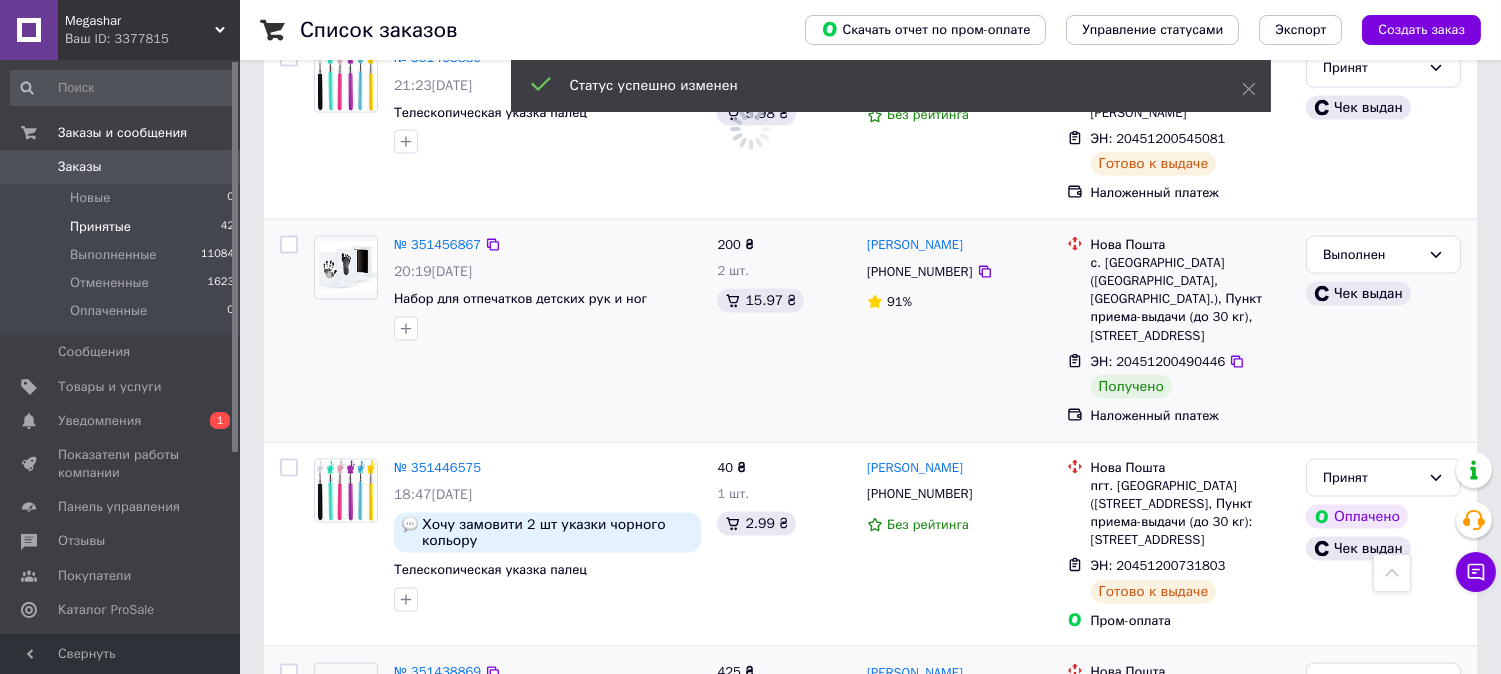 scroll, scrollTop: 5777, scrollLeft: 0, axis: vertical 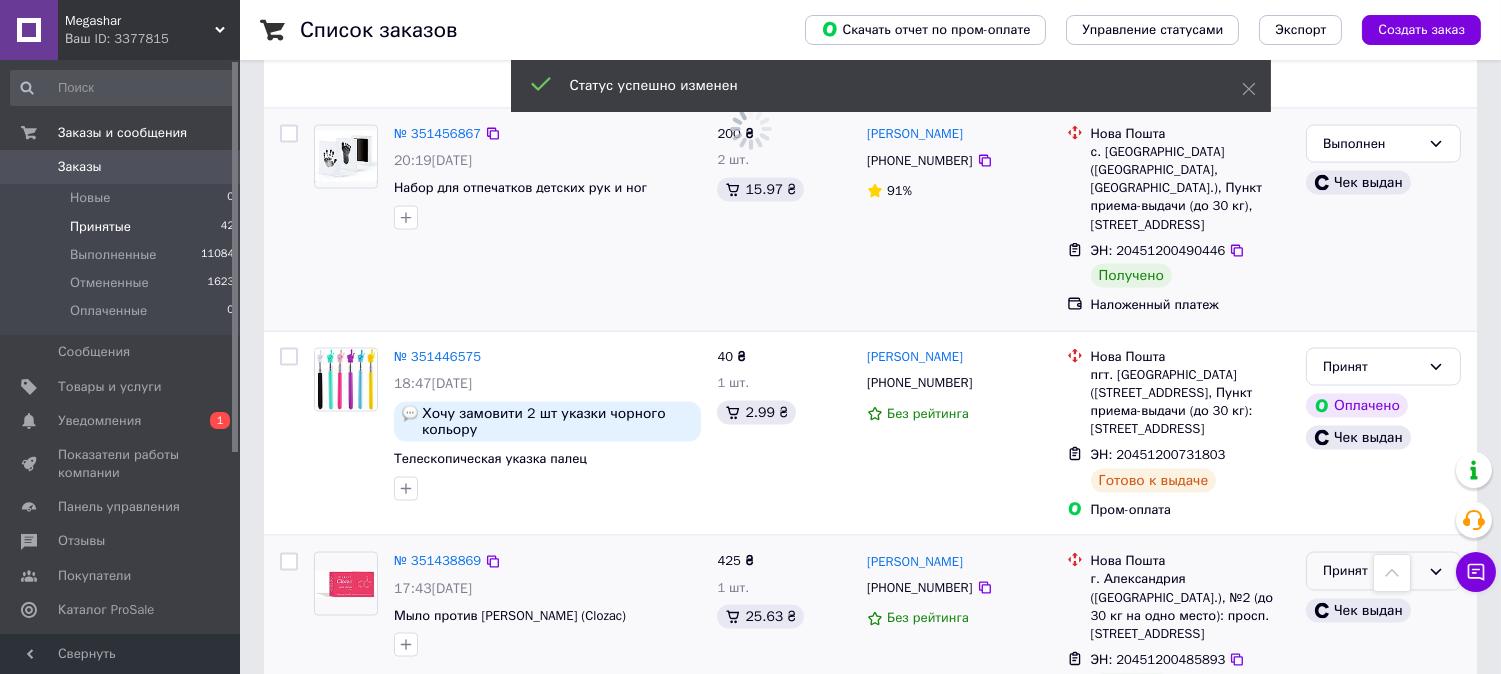click on "Принят" at bounding box center (1371, 571) 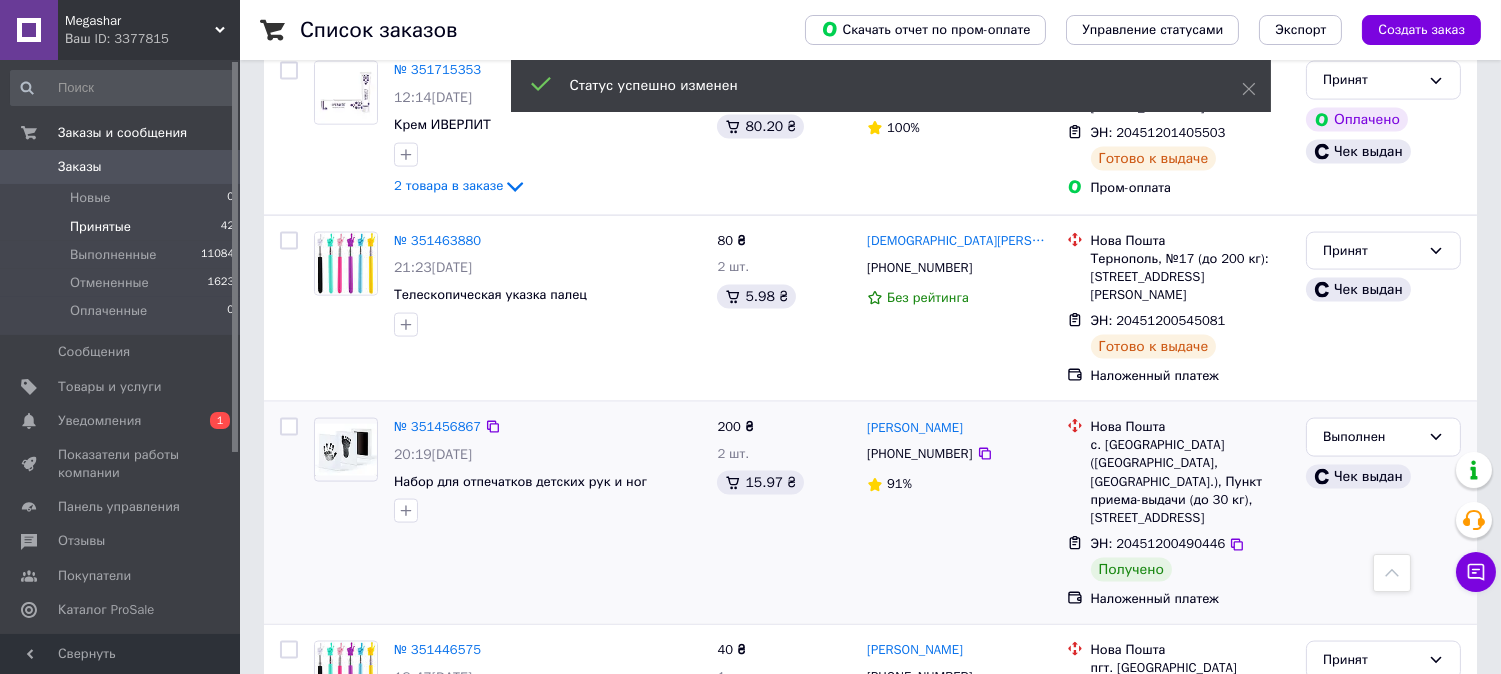 scroll, scrollTop: 5610, scrollLeft: 0, axis: vertical 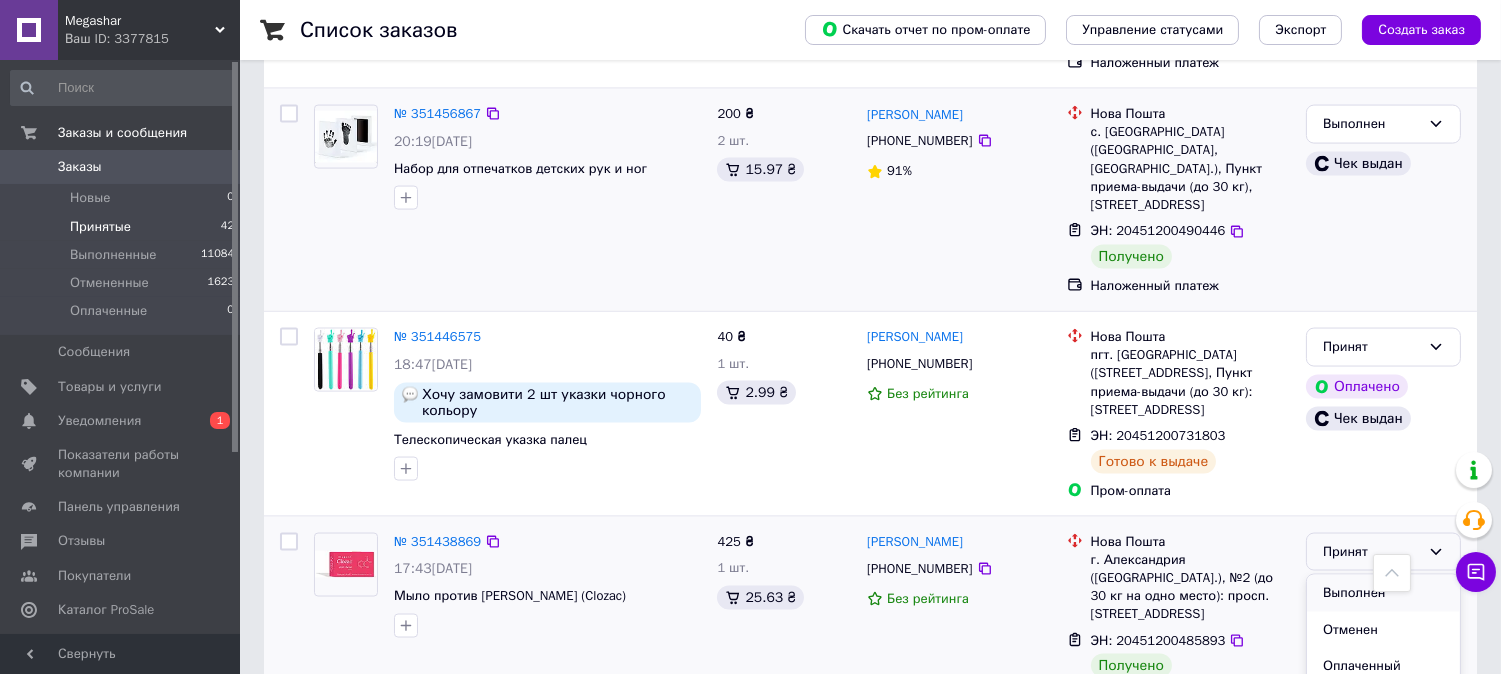 click on "Выполнен" at bounding box center (1383, 593) 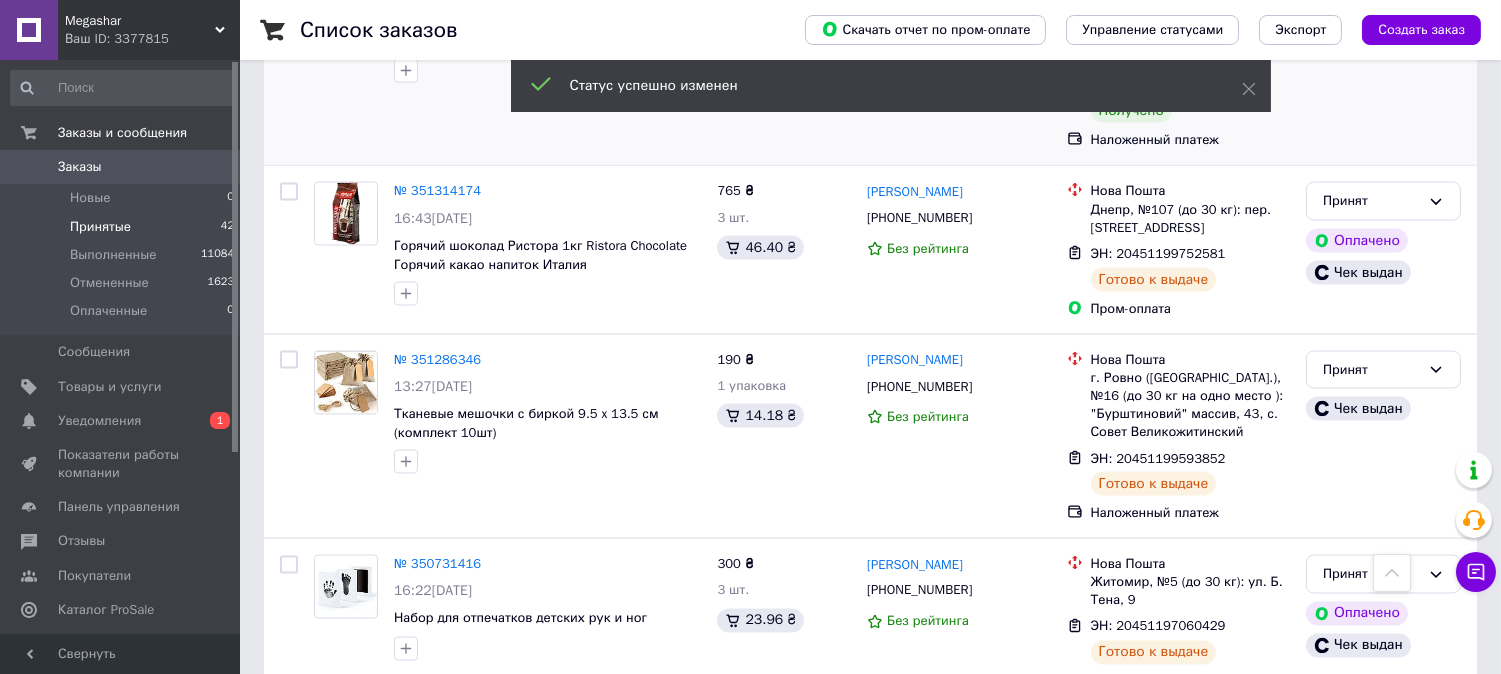 scroll, scrollTop: 6388, scrollLeft: 0, axis: vertical 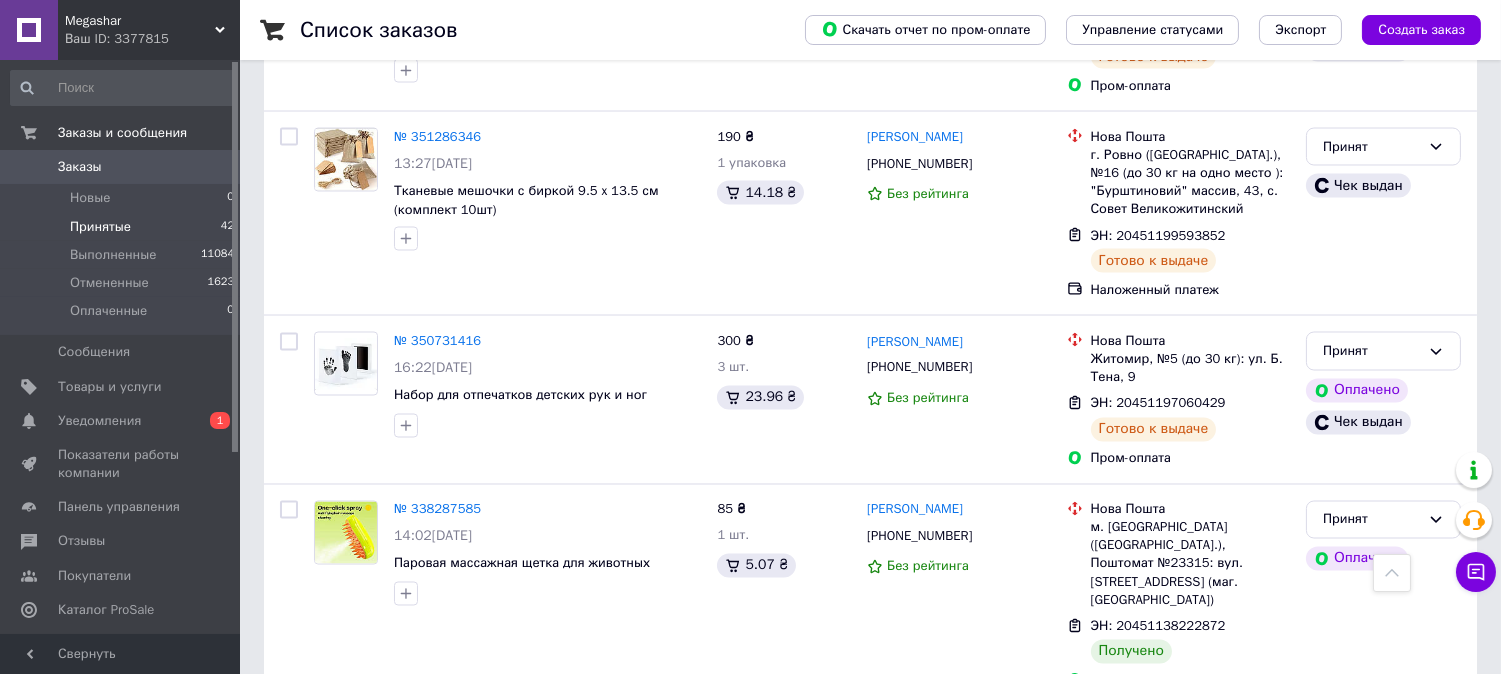 click on "Заказы" at bounding box center [80, 167] 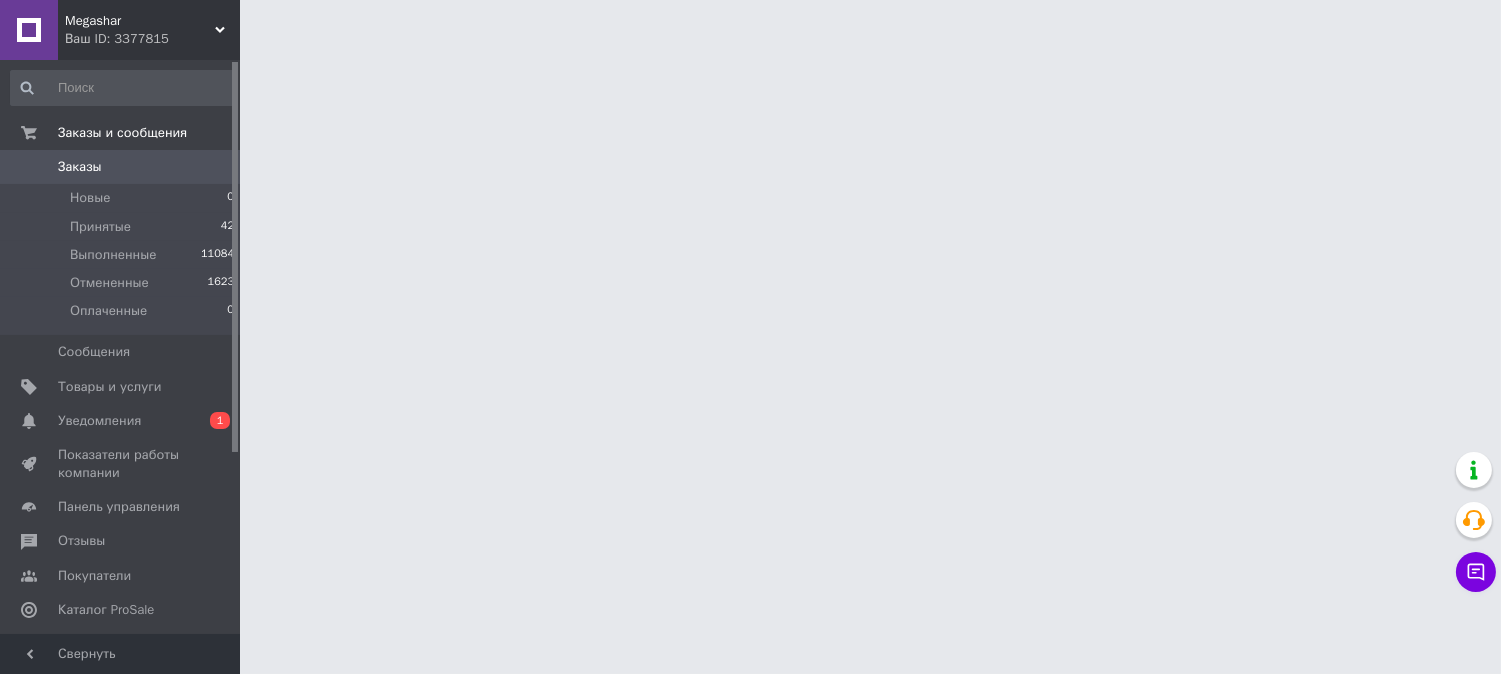 scroll, scrollTop: 0, scrollLeft: 0, axis: both 